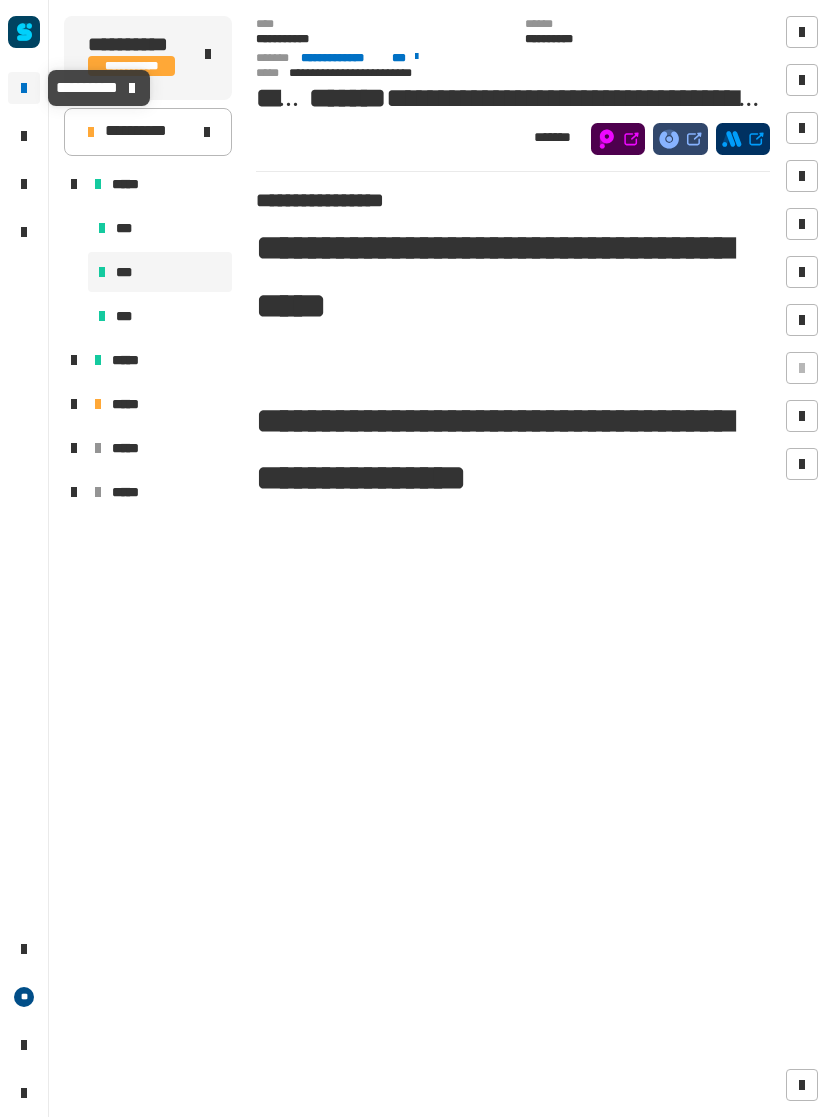 scroll, scrollTop: 0, scrollLeft: 0, axis: both 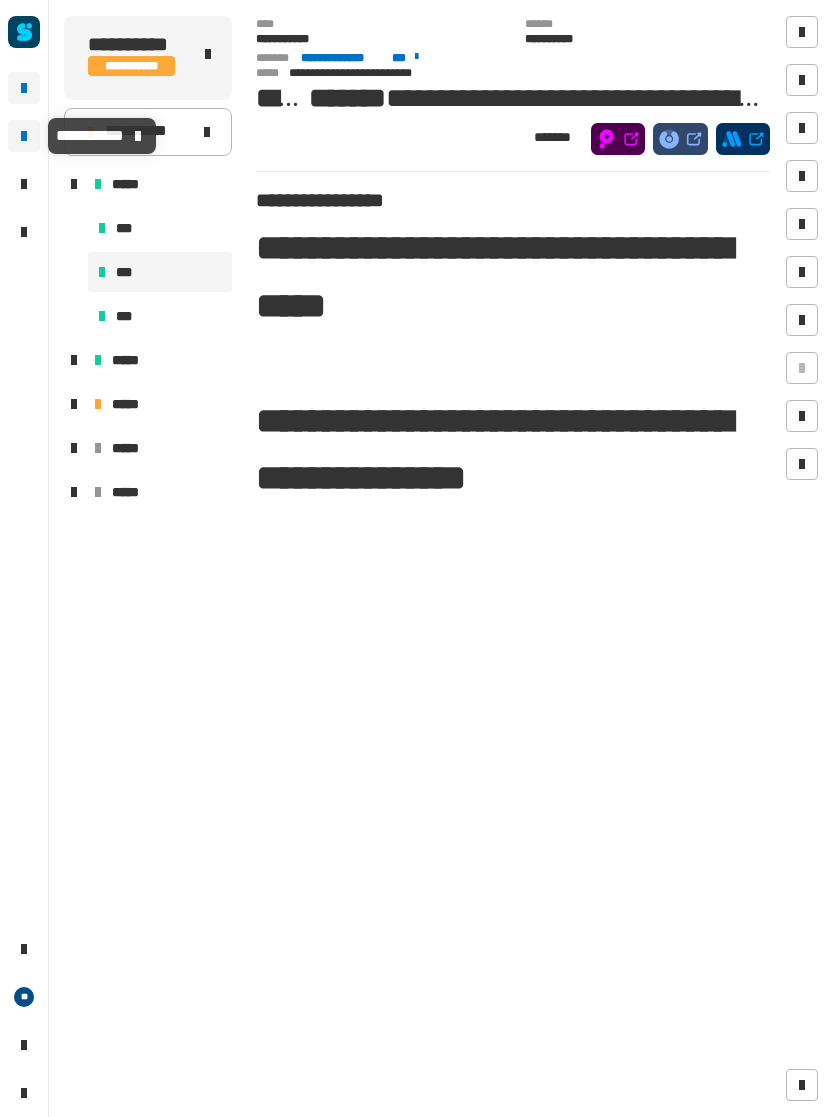 click 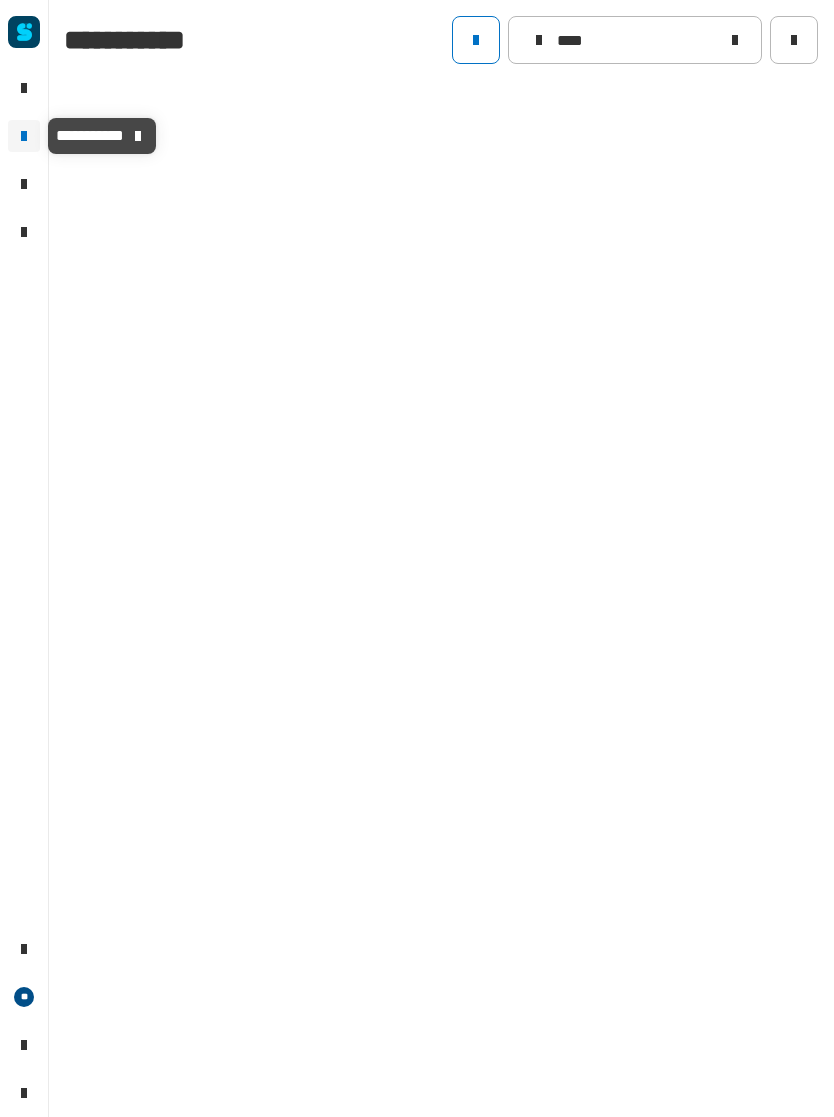 type on "****" 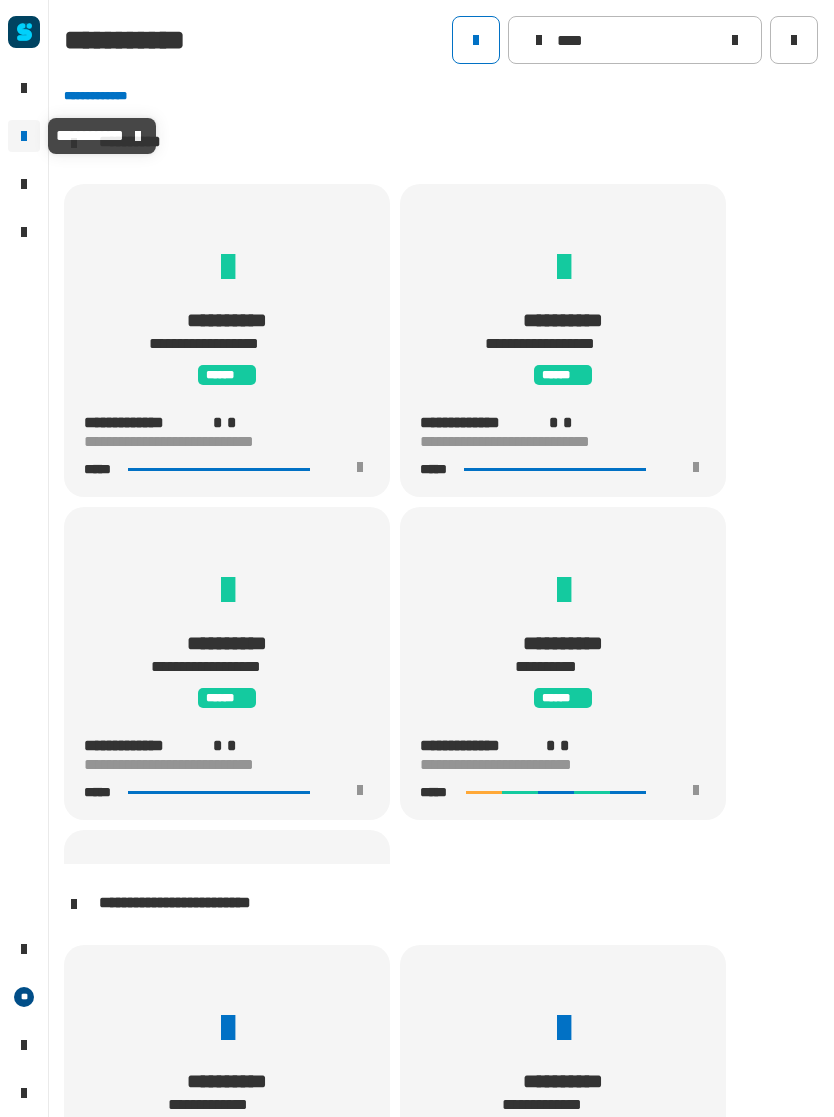 scroll, scrollTop: 1, scrollLeft: 0, axis: vertical 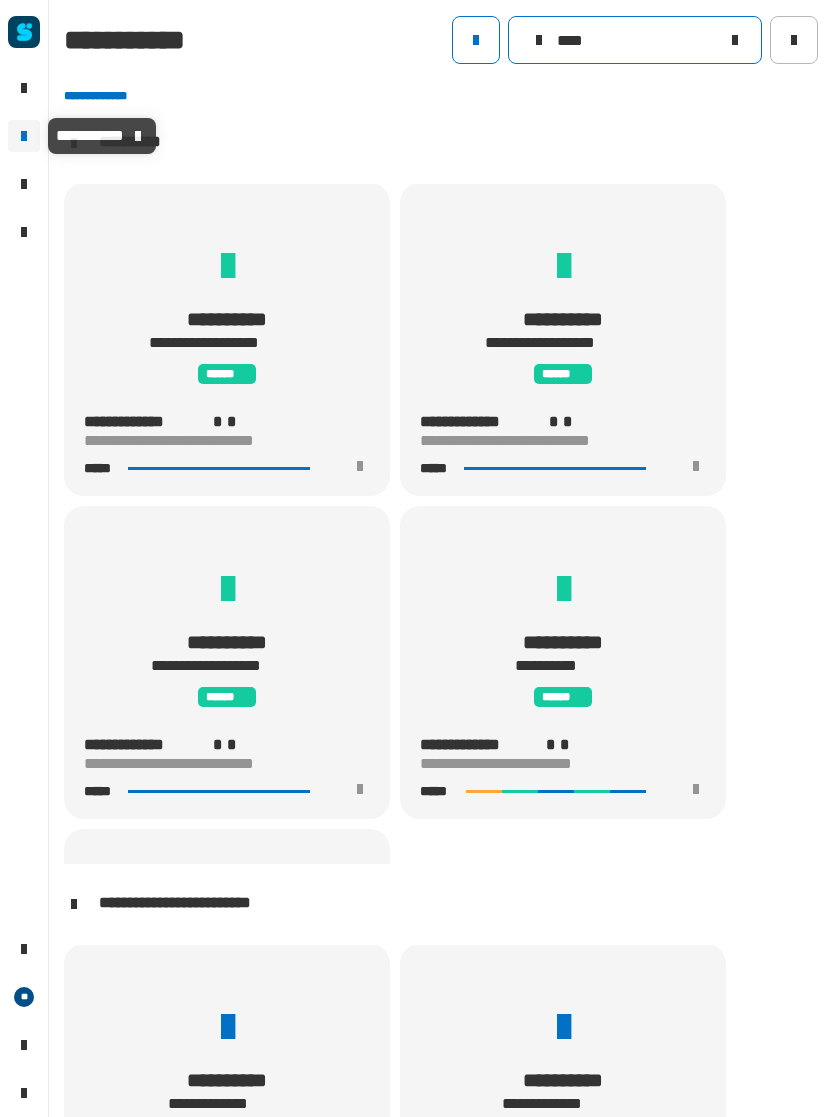click on "****" 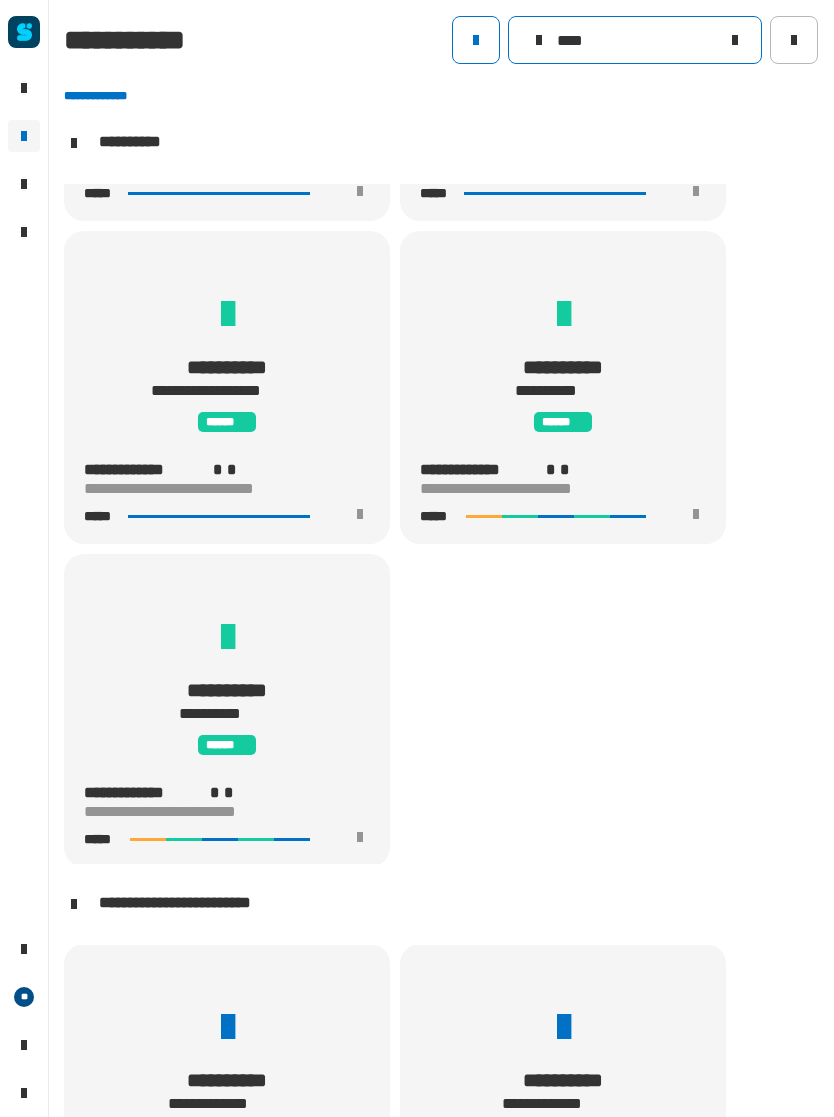 scroll, scrollTop: 276, scrollLeft: 0, axis: vertical 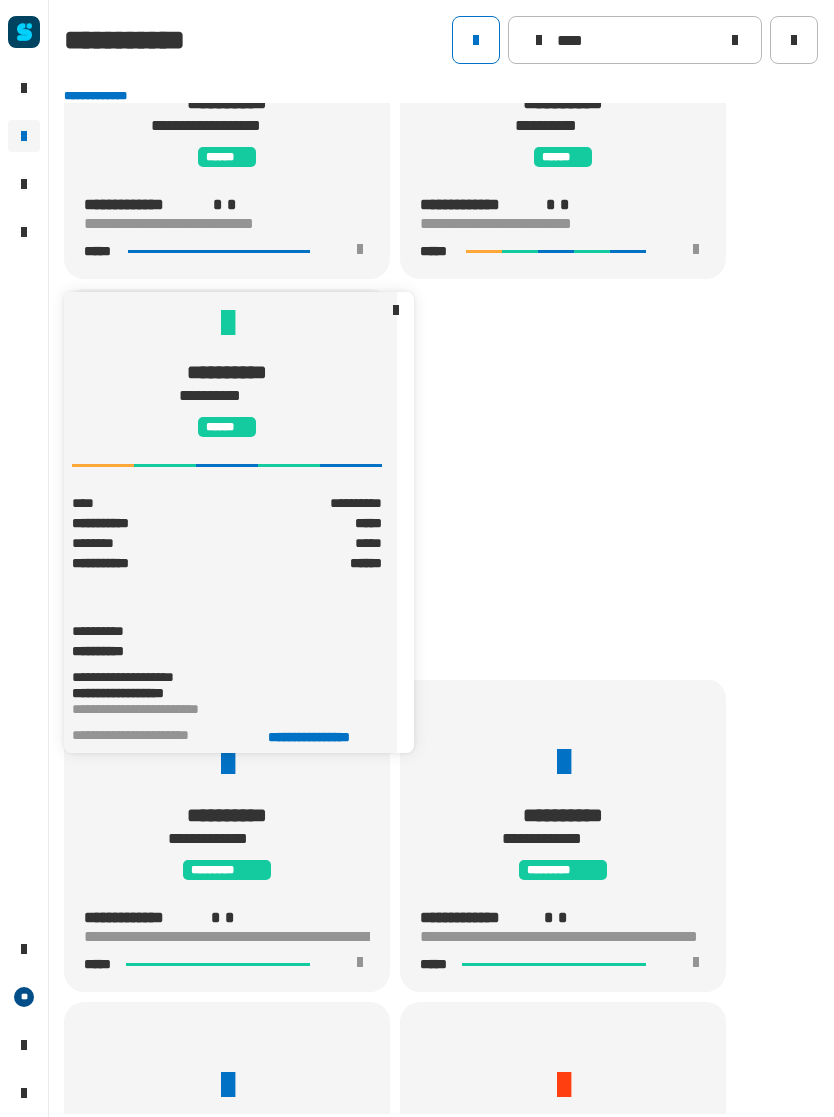 click on "**********" 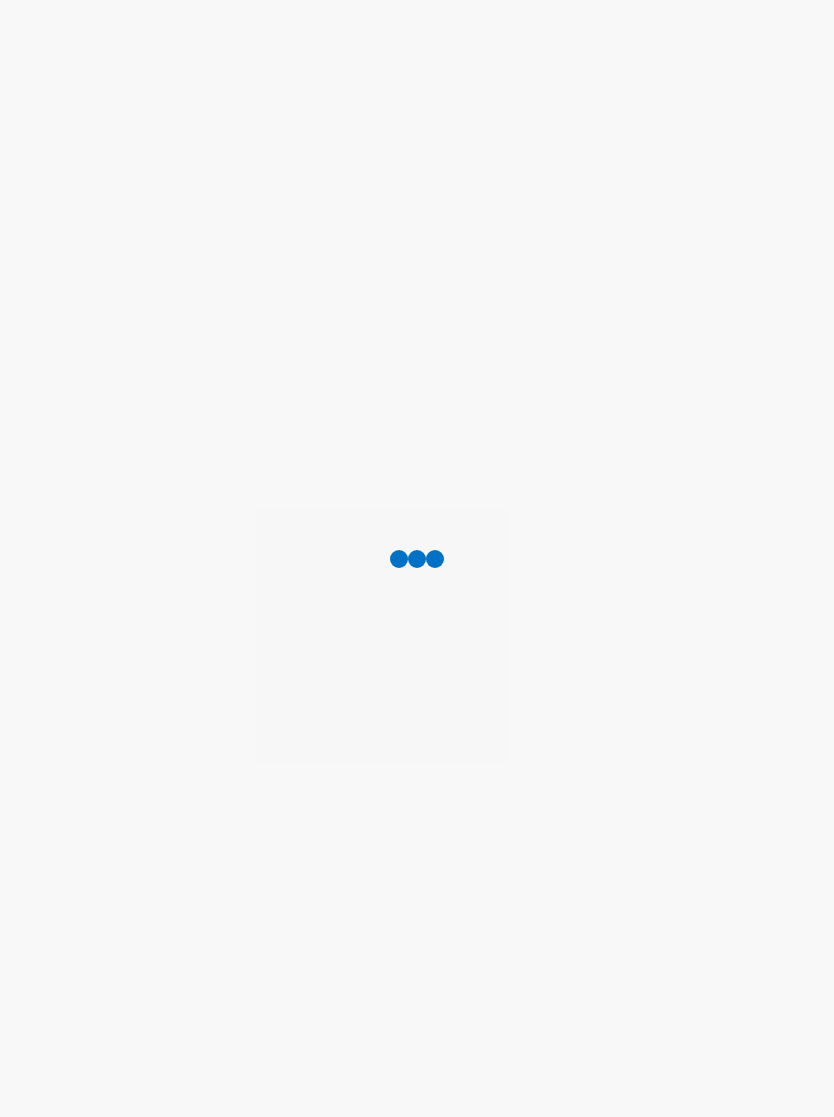scroll, scrollTop: 0, scrollLeft: 0, axis: both 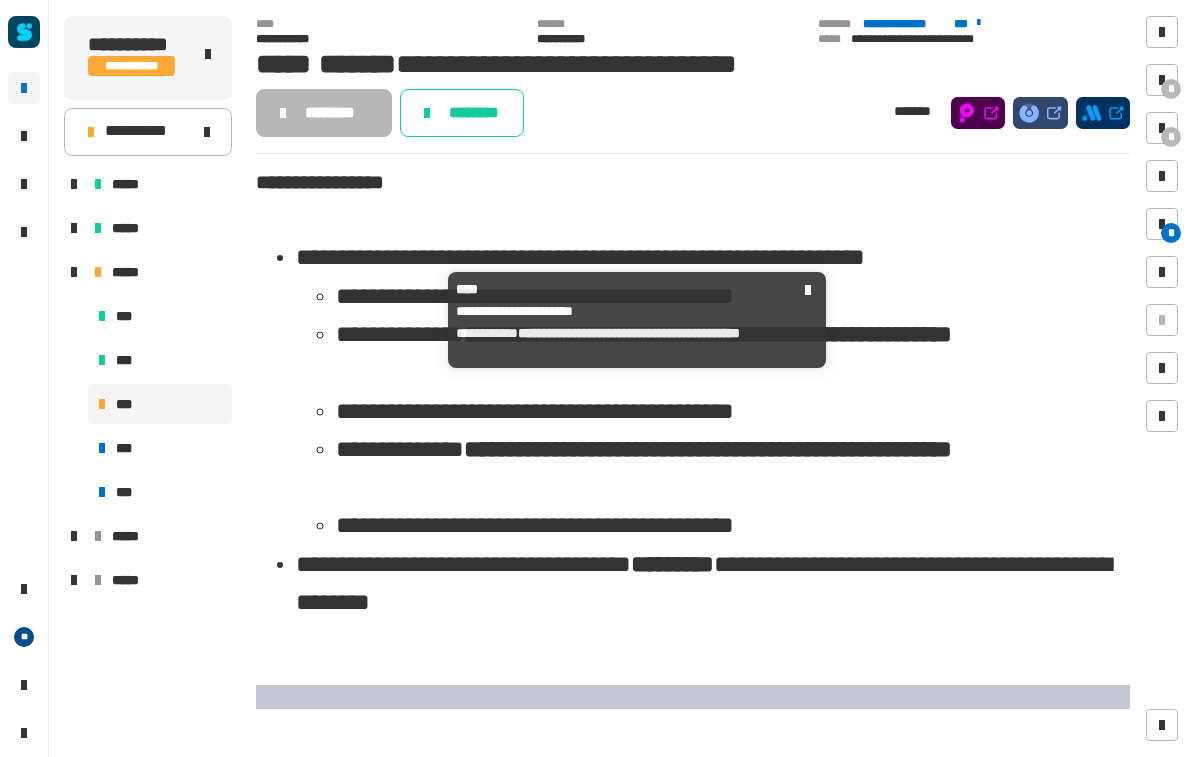 click at bounding box center [1162, 128] 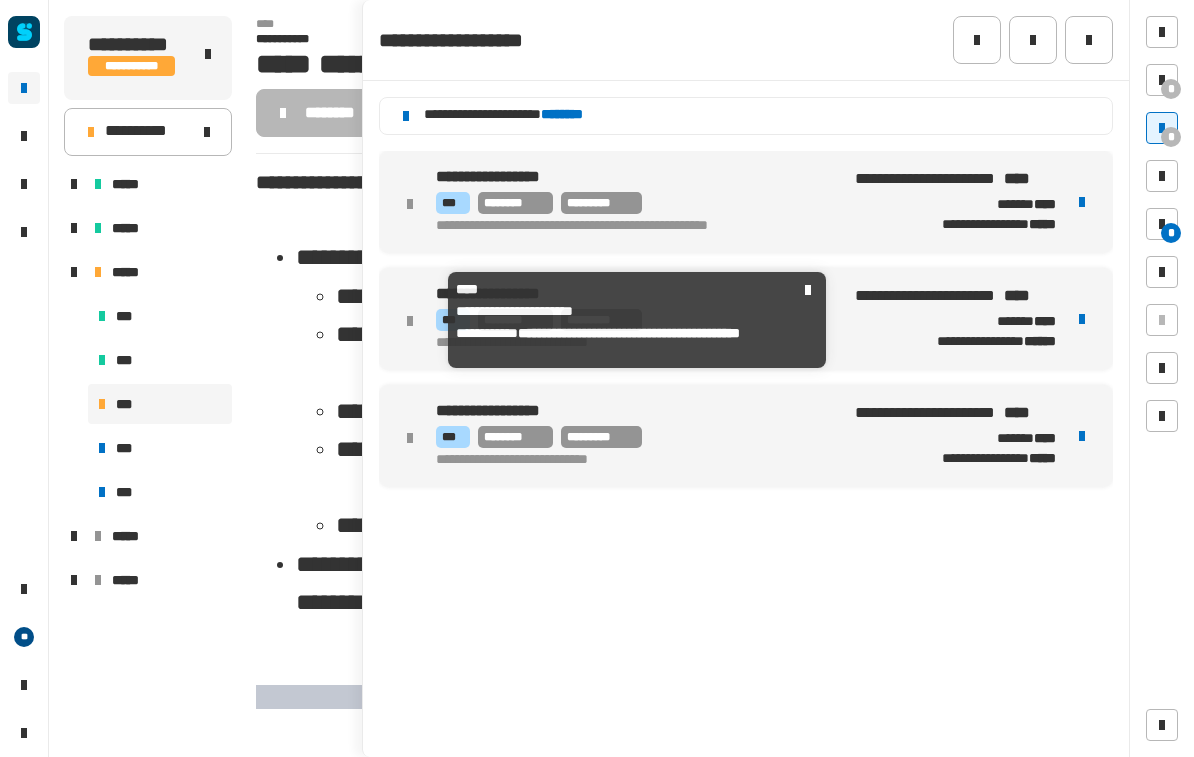 click on "*** ******** *********" at bounding box center [637, 203] 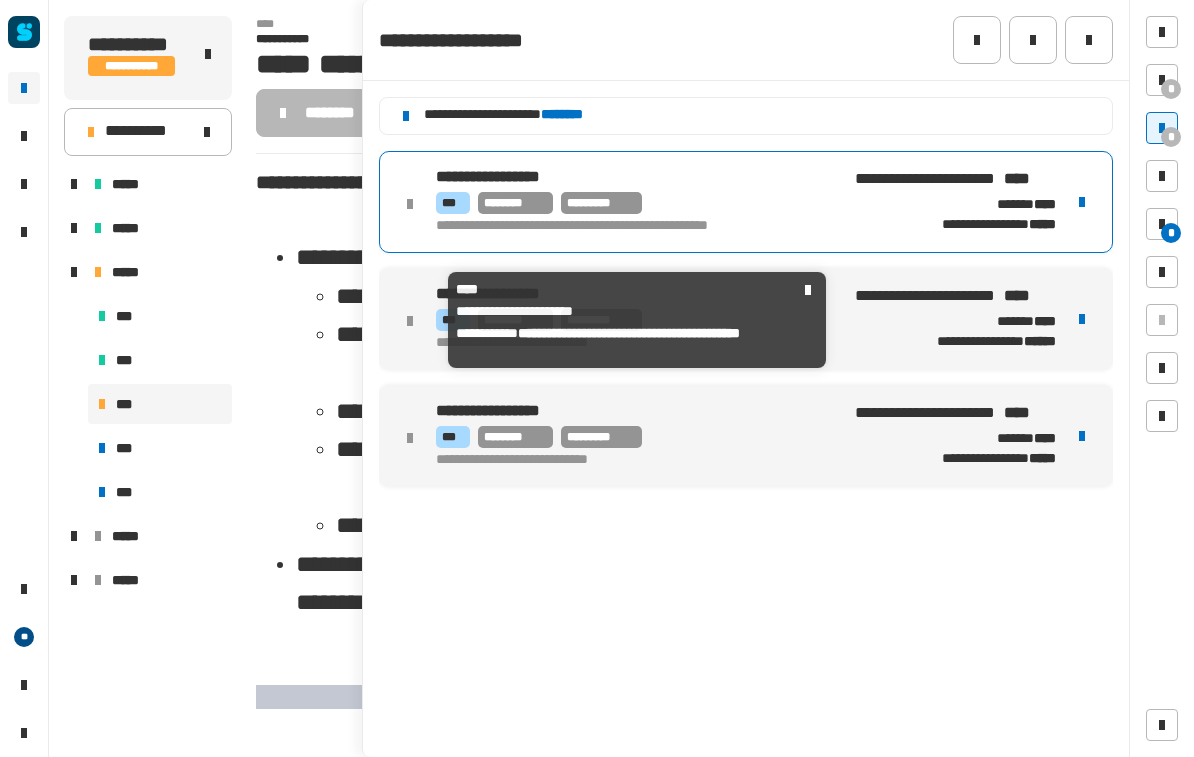 click on "[FIRST] [LAST] [ADDRESS] [CITY] [STATE] [ZIP] [COUNTRY] [PHONE]" at bounding box center (746, 319) 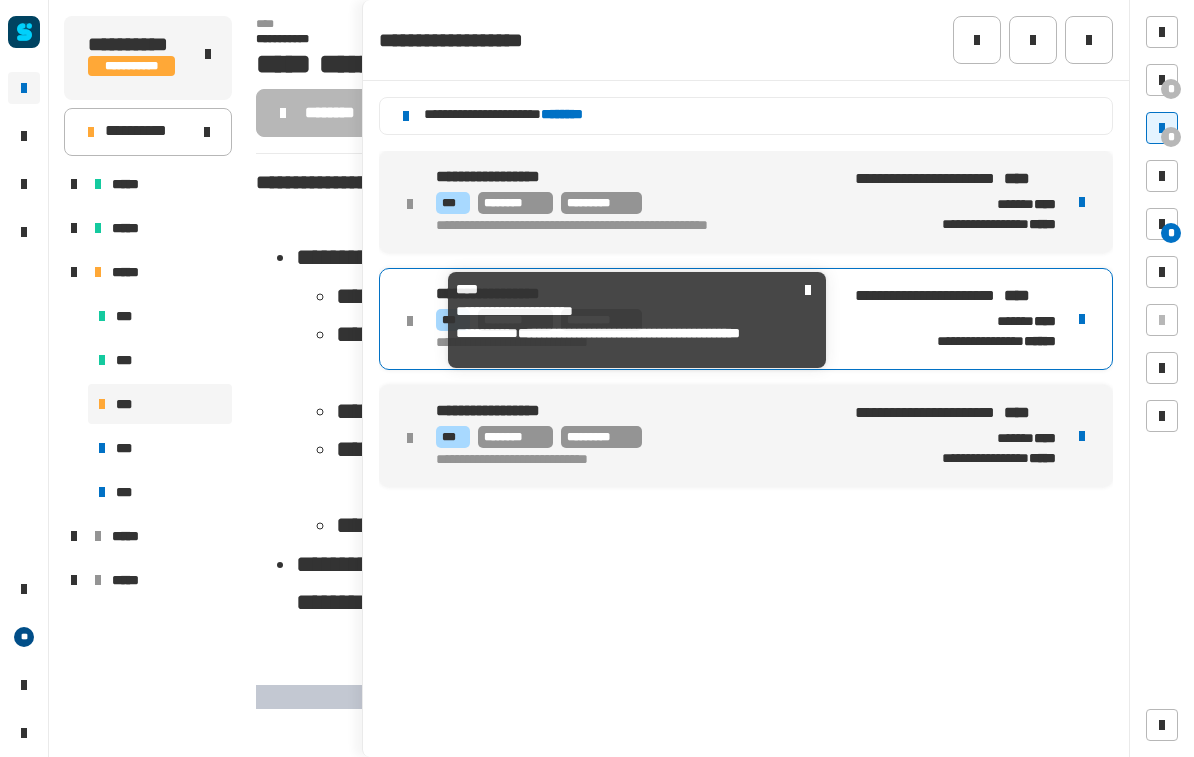 click 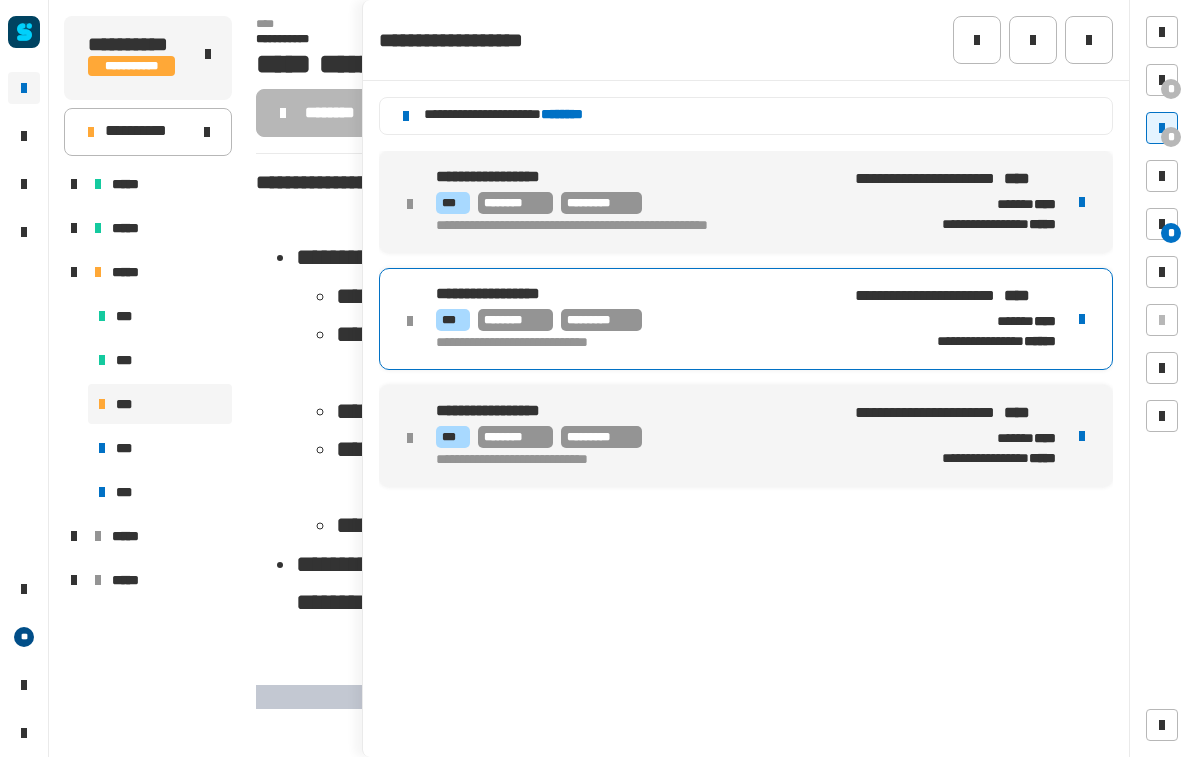 click at bounding box center [1162, 224] 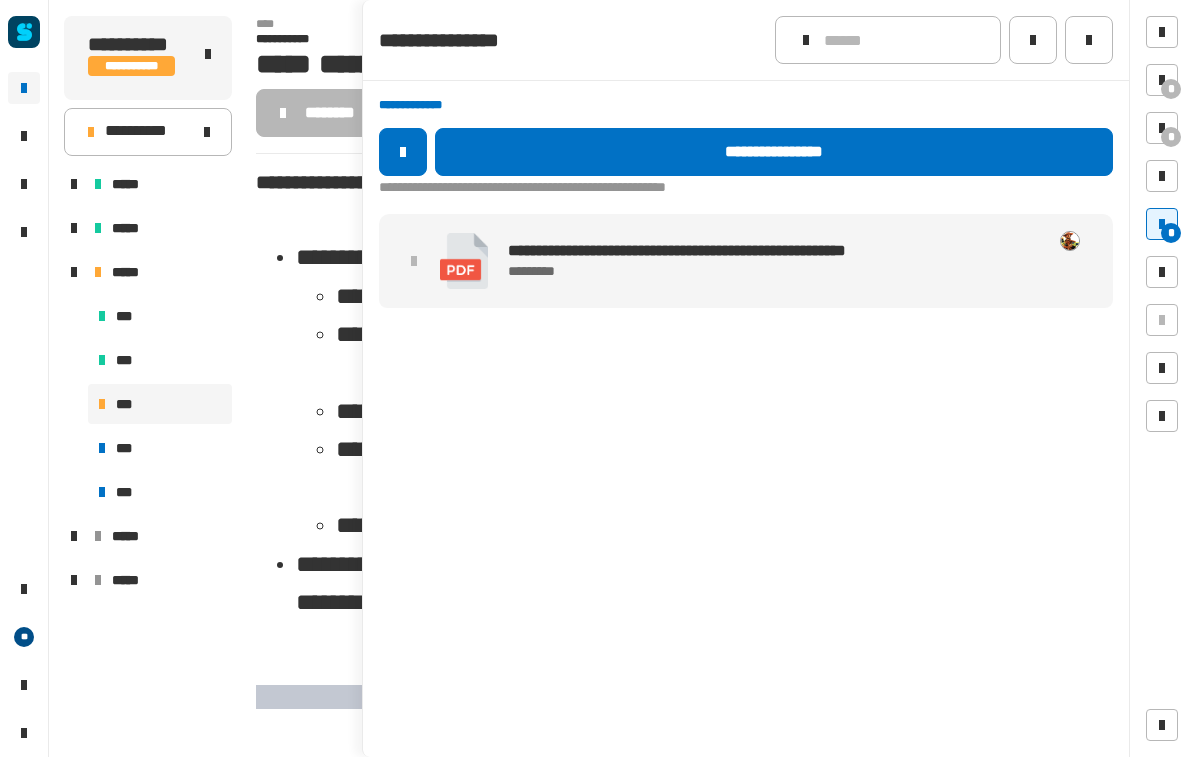 click at bounding box center (464, 260) 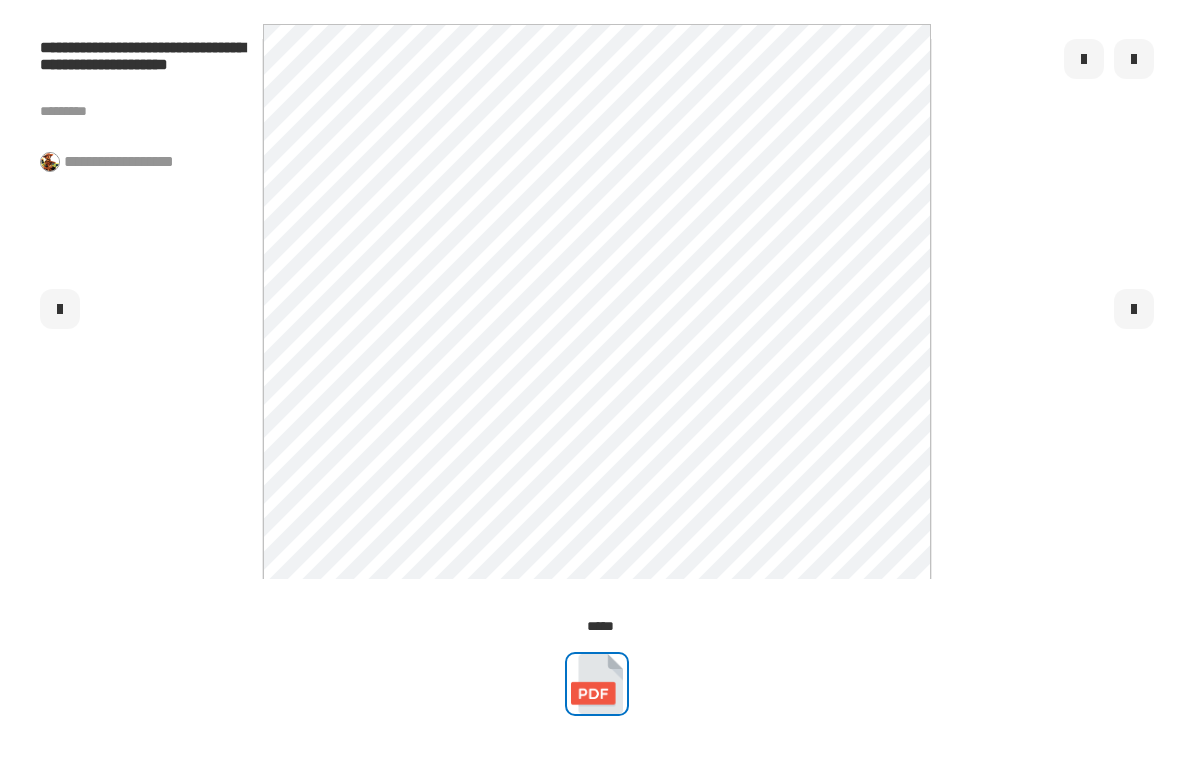 click 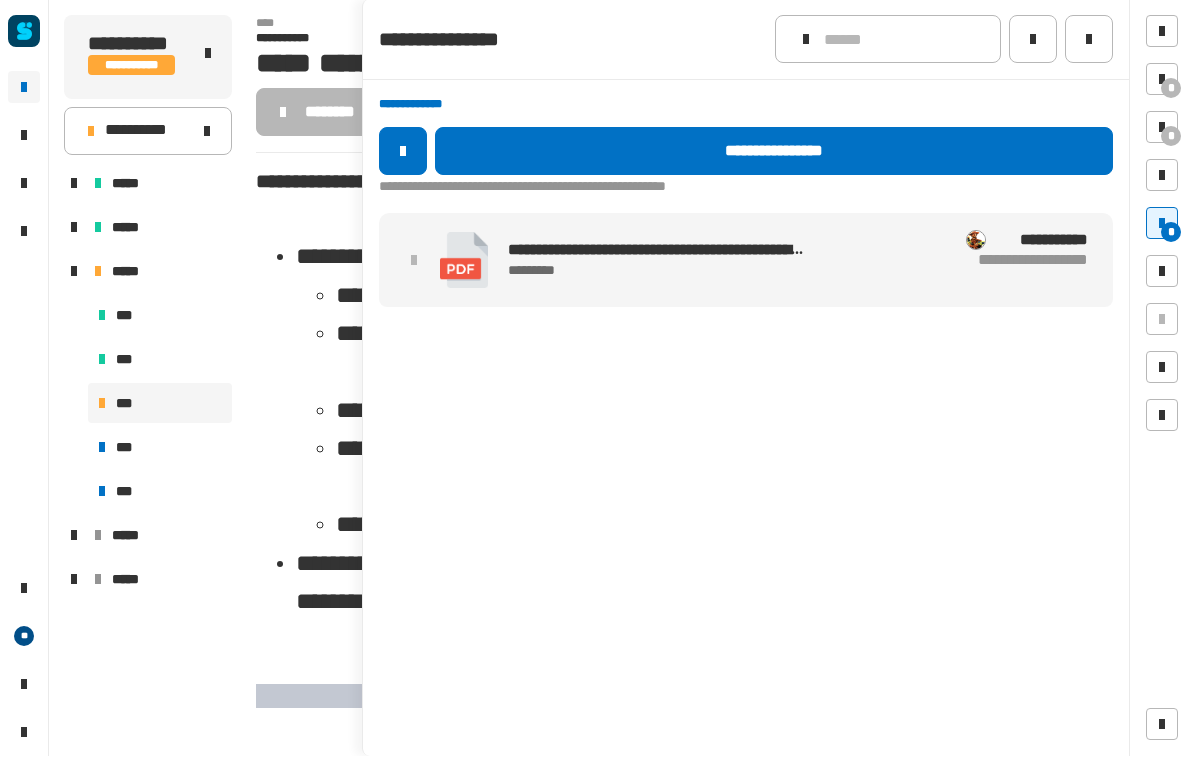 click at bounding box center (1162, 128) 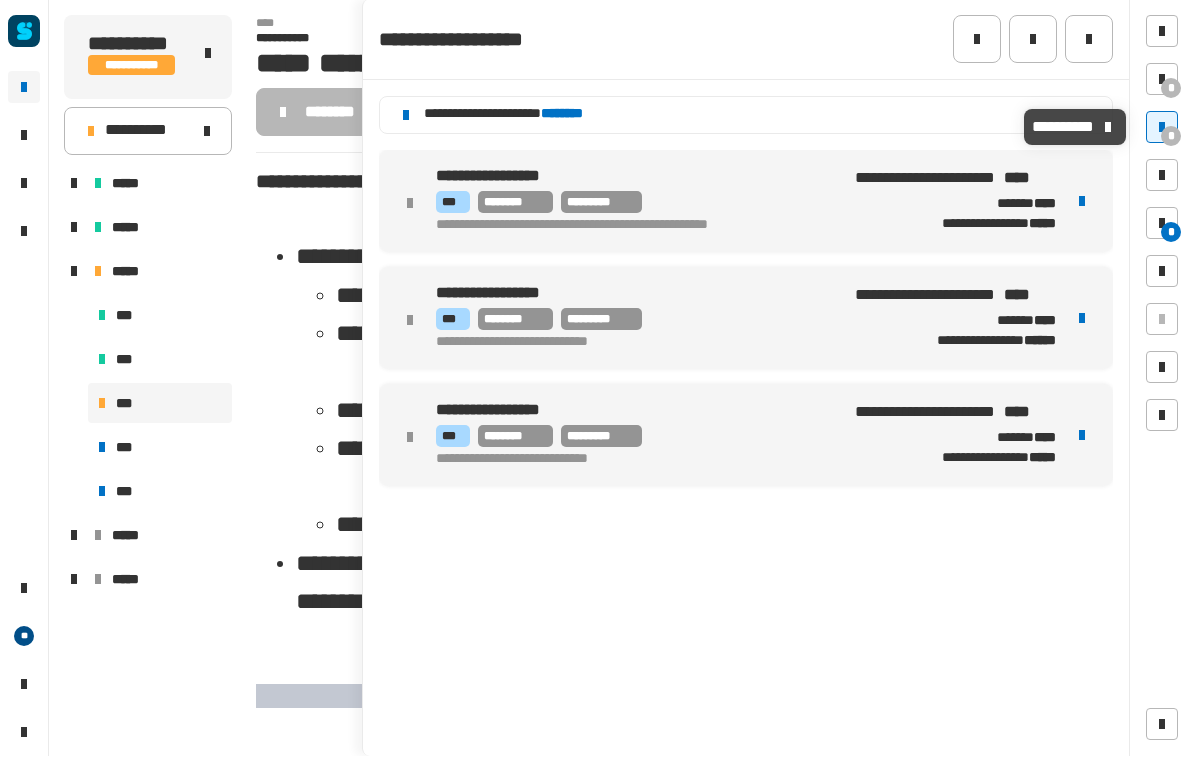 click at bounding box center (1162, 80) 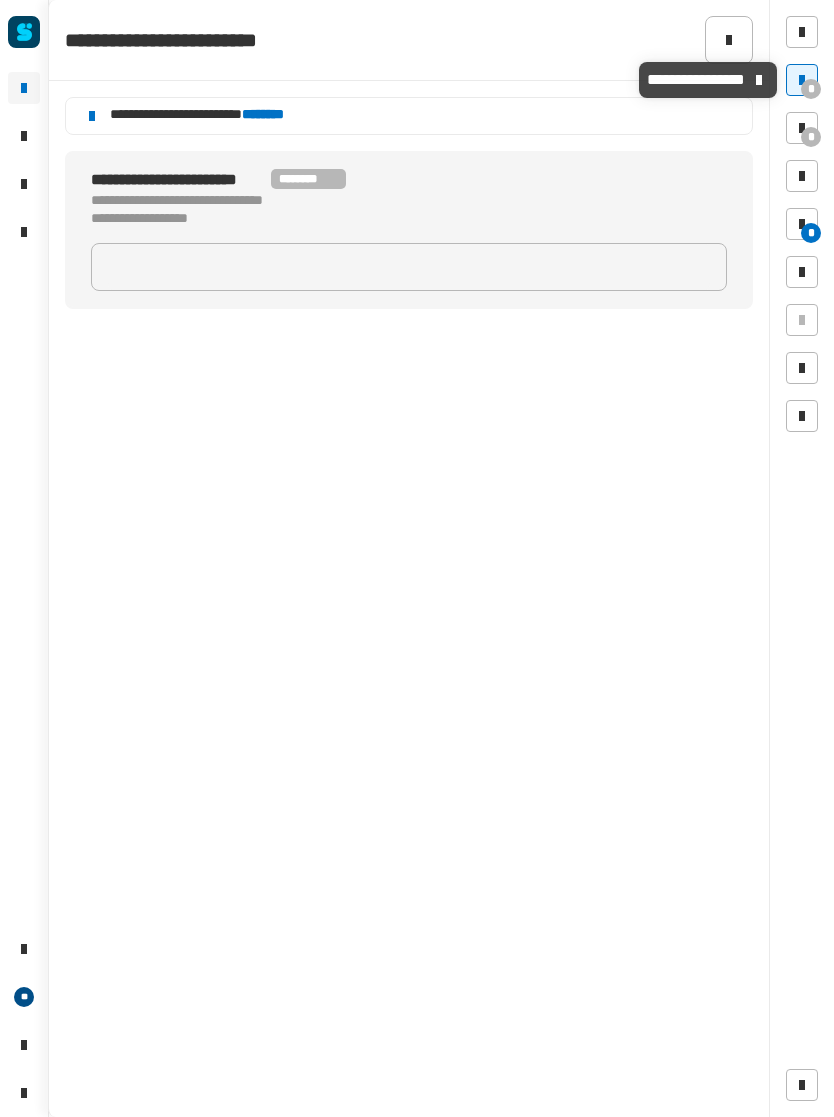 click on "**********" 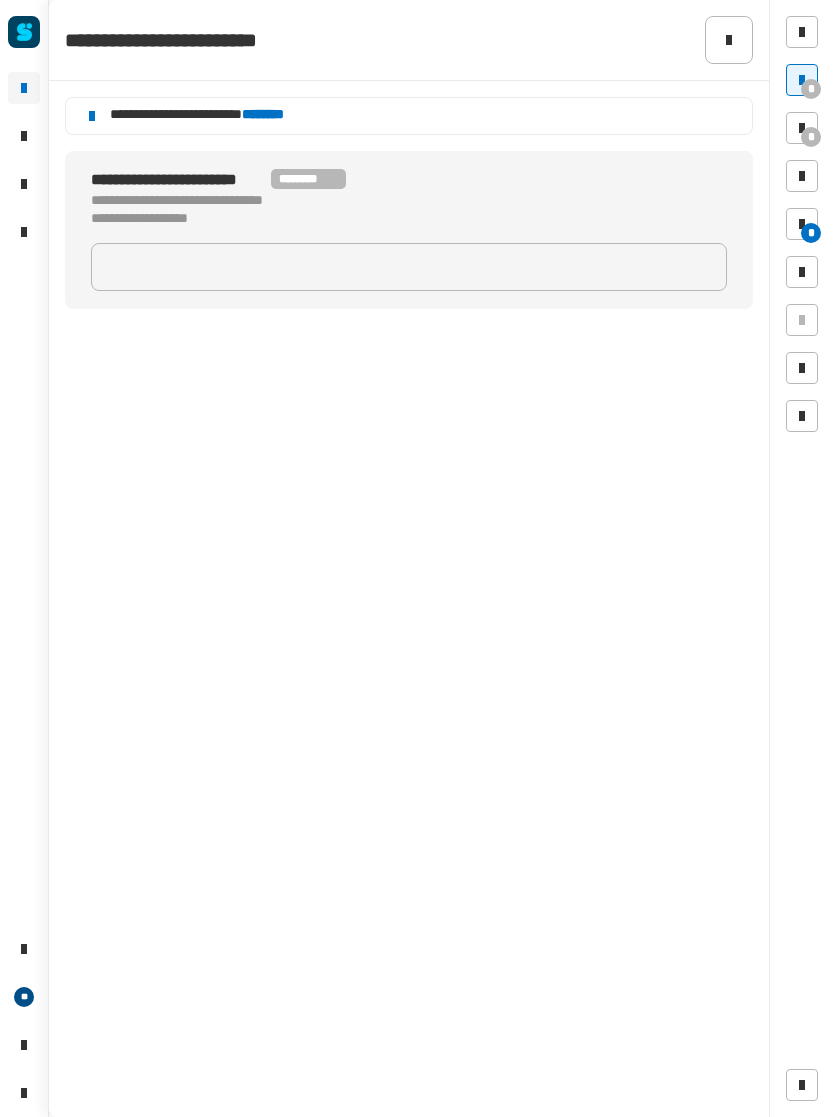 click 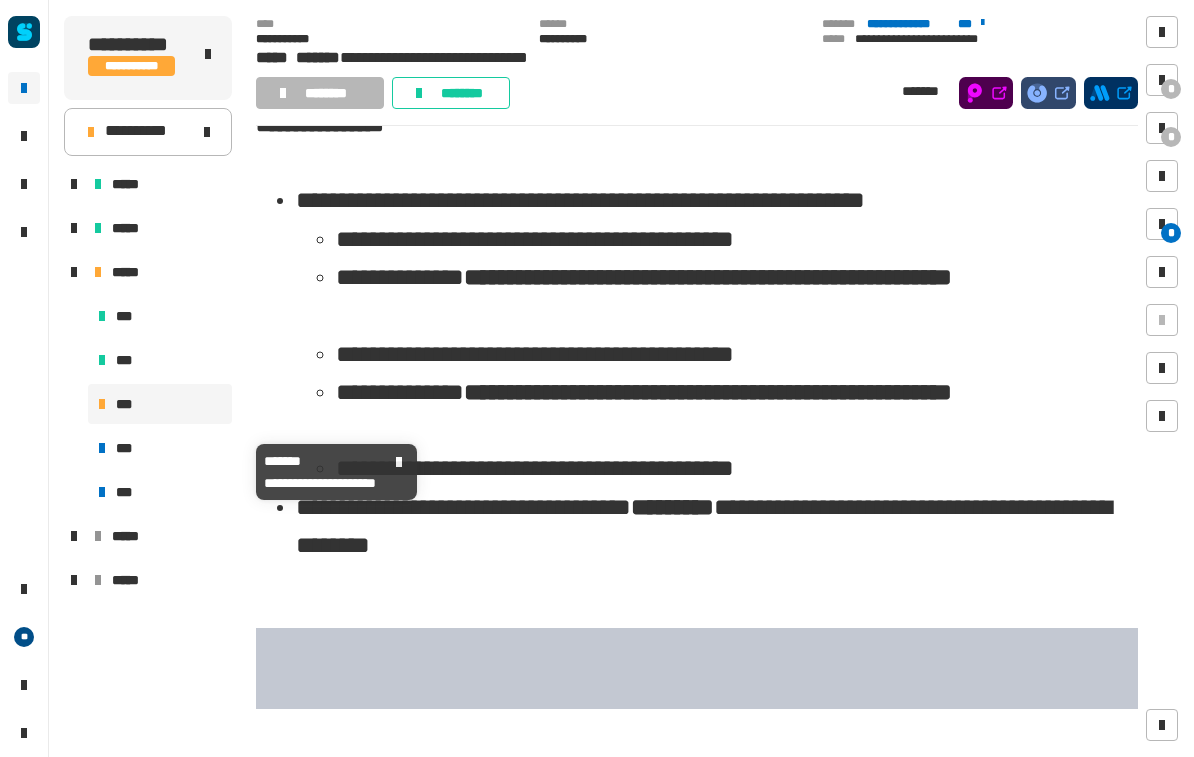 scroll, scrollTop: 35, scrollLeft: 0, axis: vertical 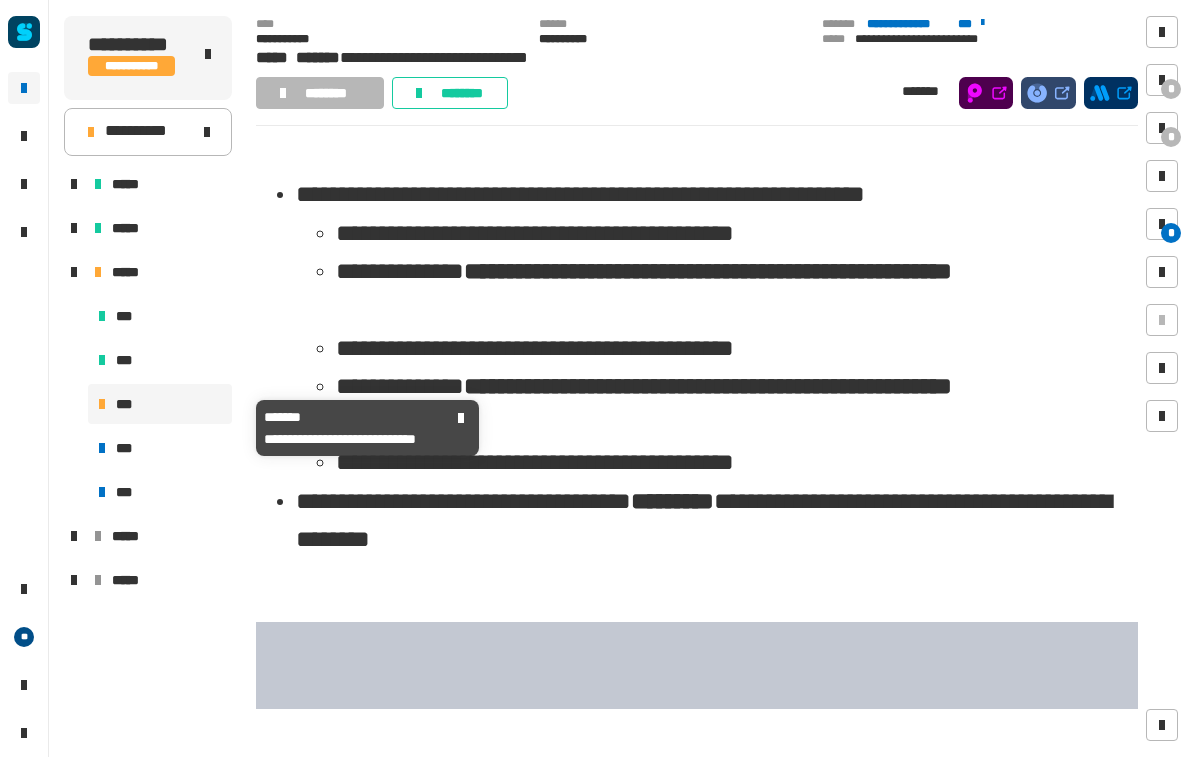 click on "***" at bounding box center [126, 404] 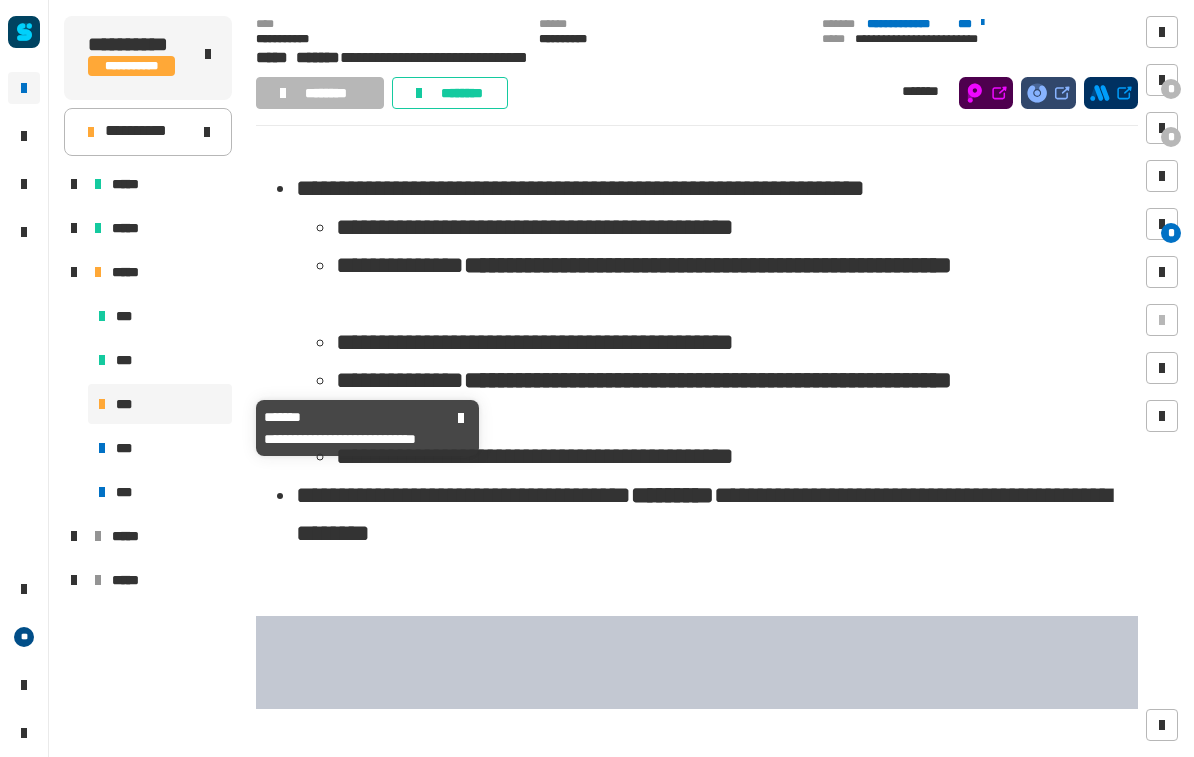scroll, scrollTop: 42, scrollLeft: 0, axis: vertical 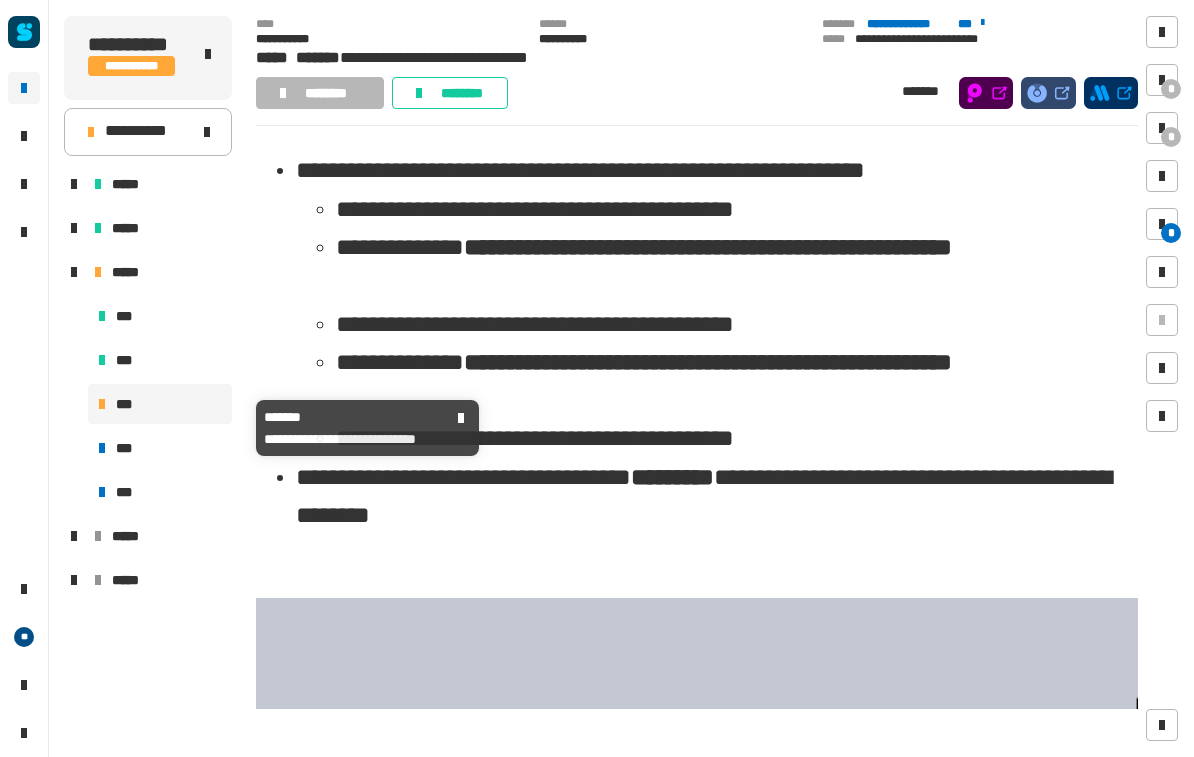 click on "**********" 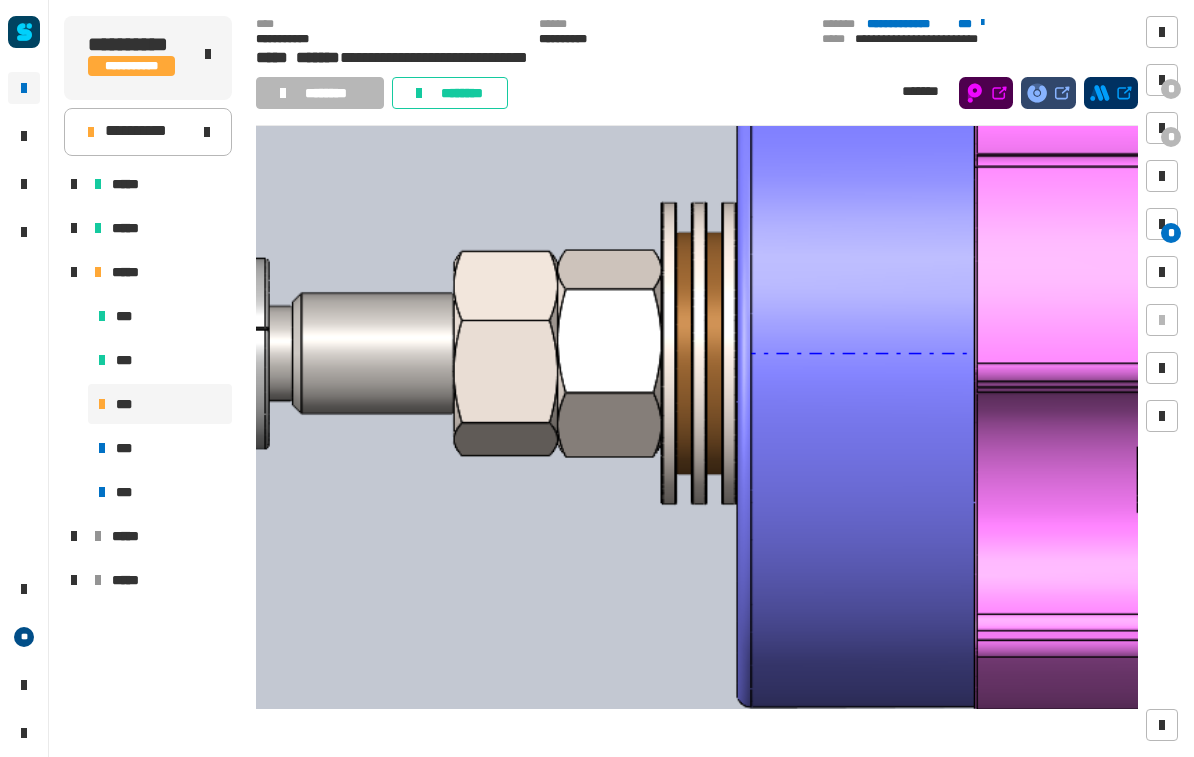 scroll, scrollTop: 809, scrollLeft: 0, axis: vertical 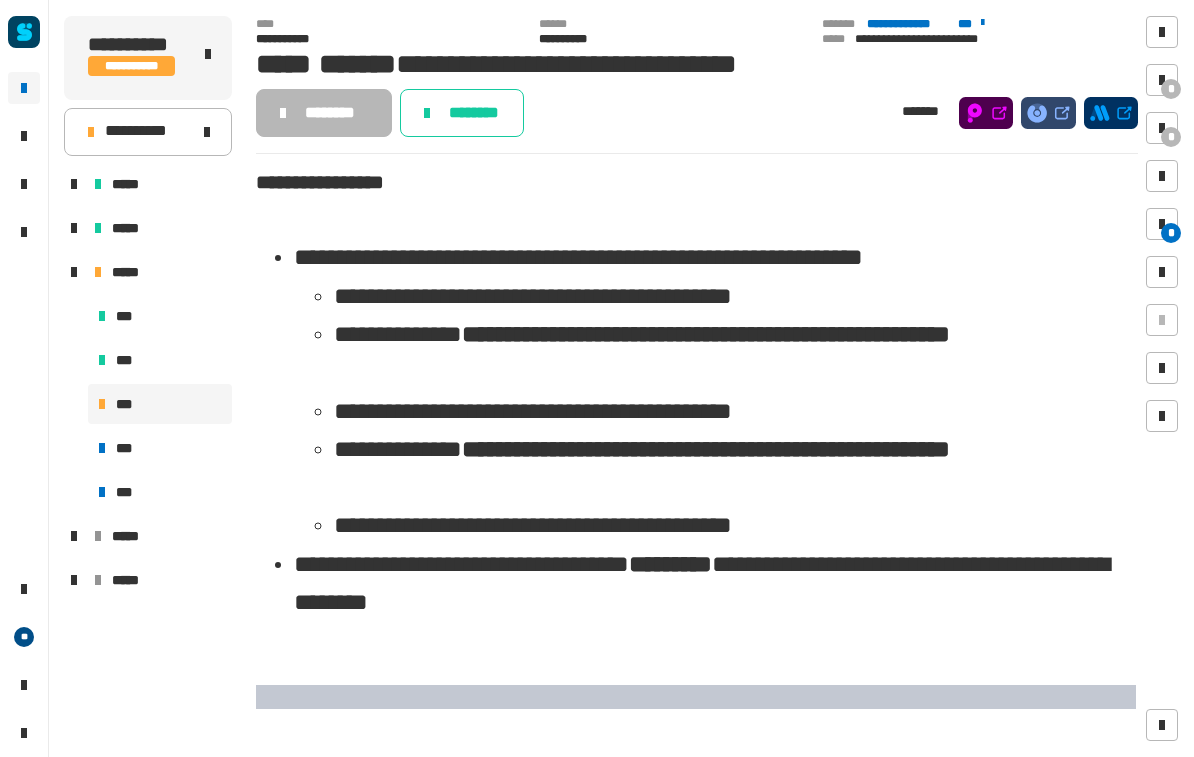 click at bounding box center (1162, 80) 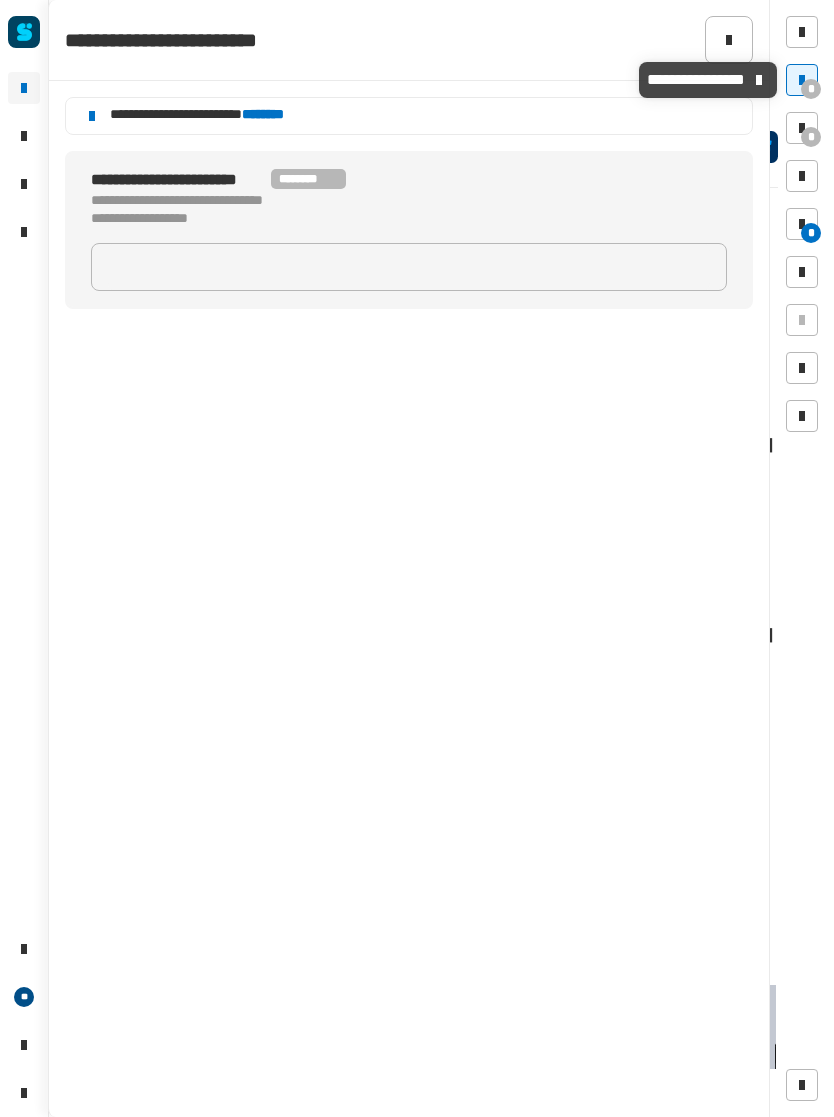 click 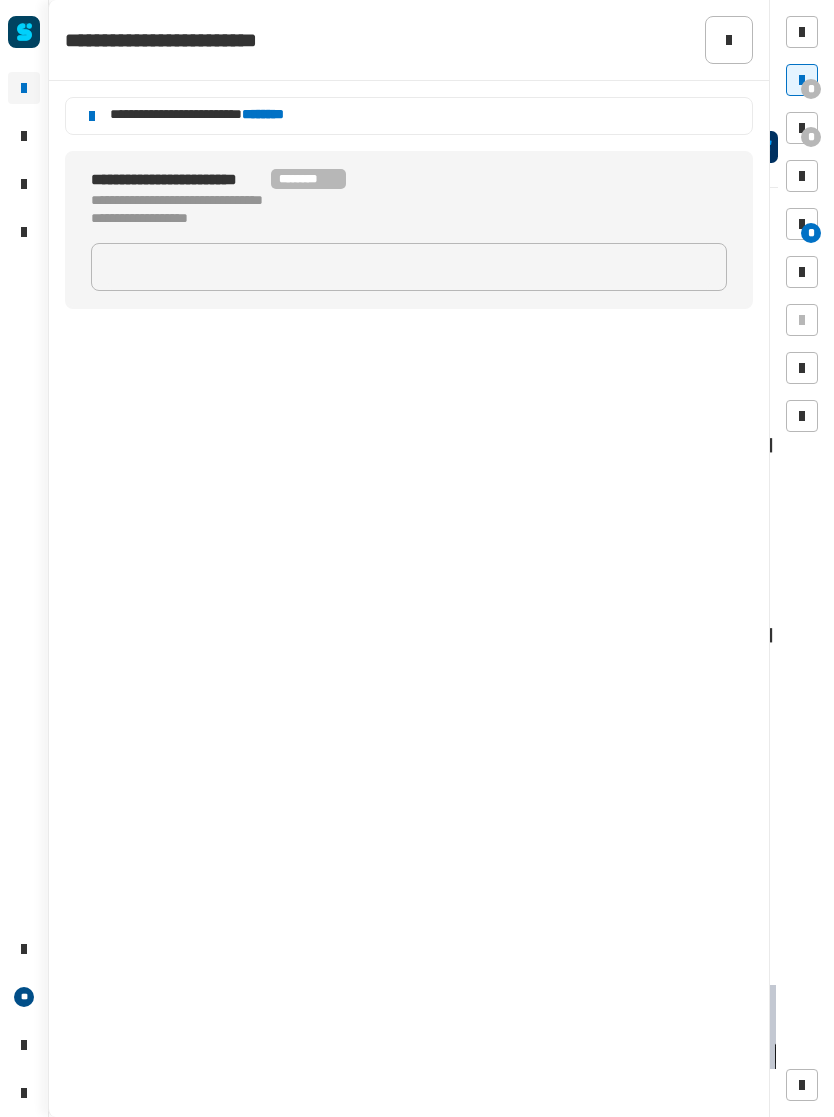 click 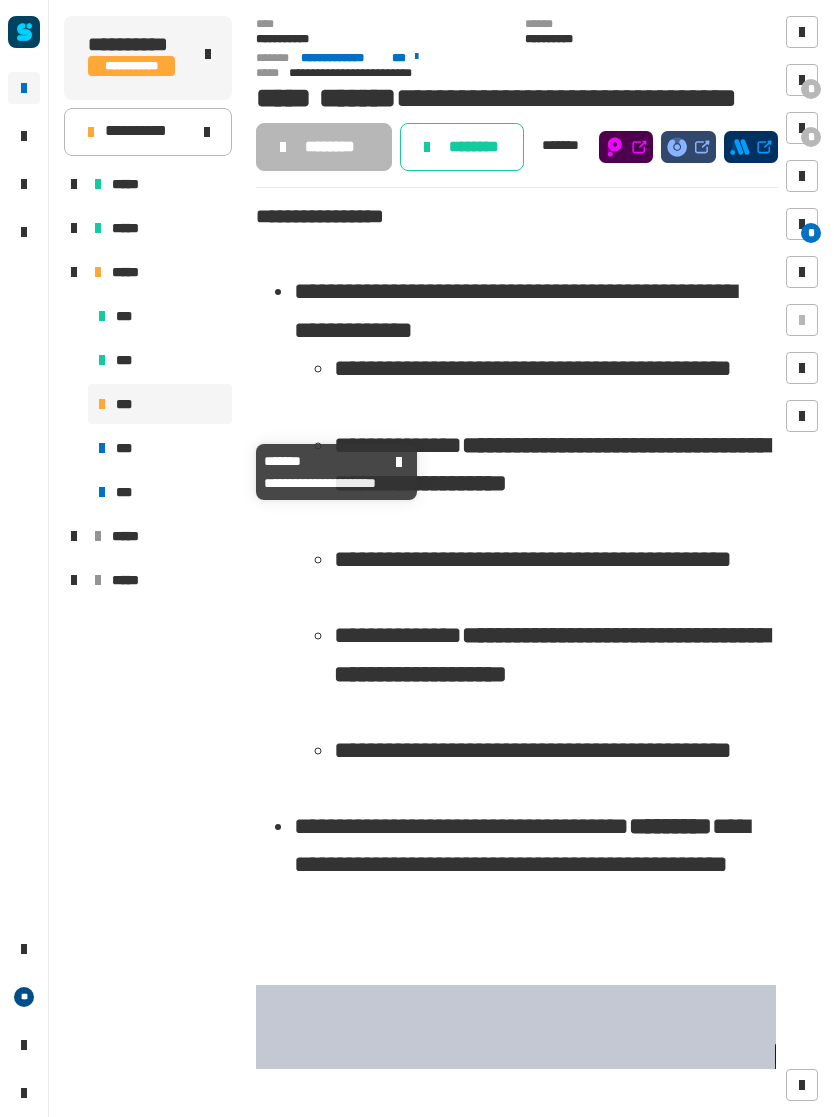 click on "***" at bounding box center [127, 448] 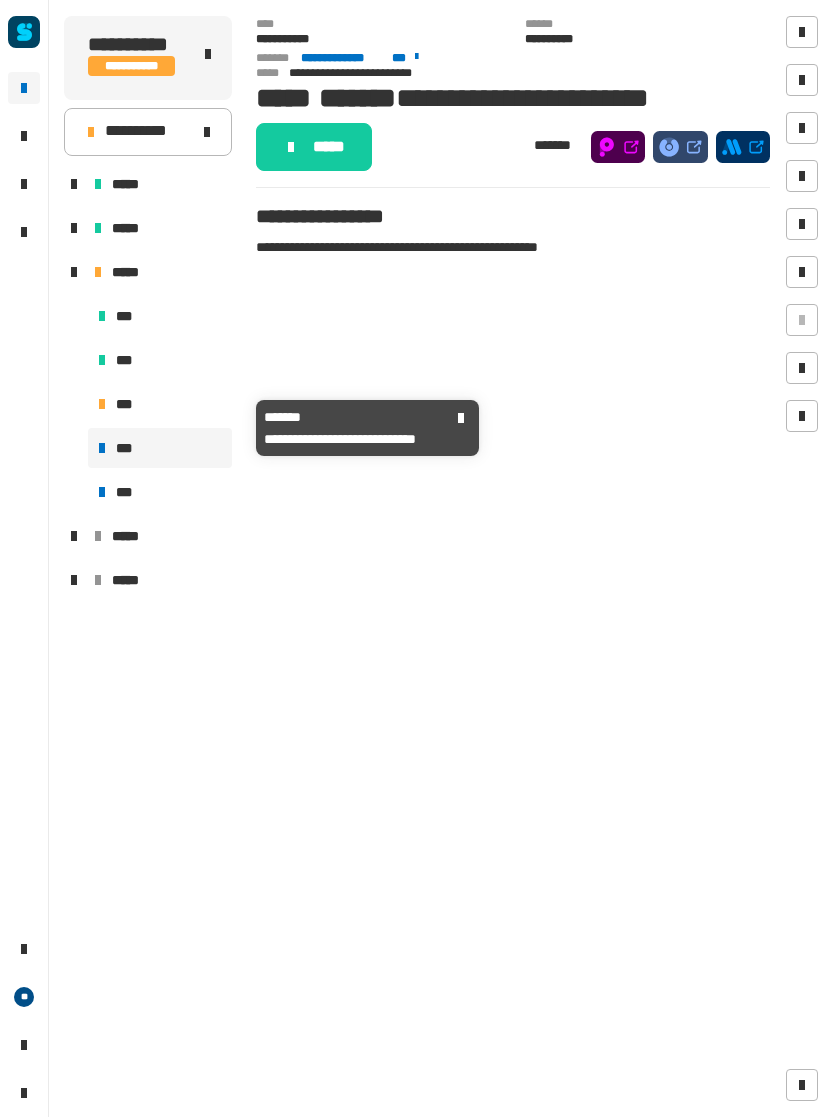 click on "***" at bounding box center (126, 404) 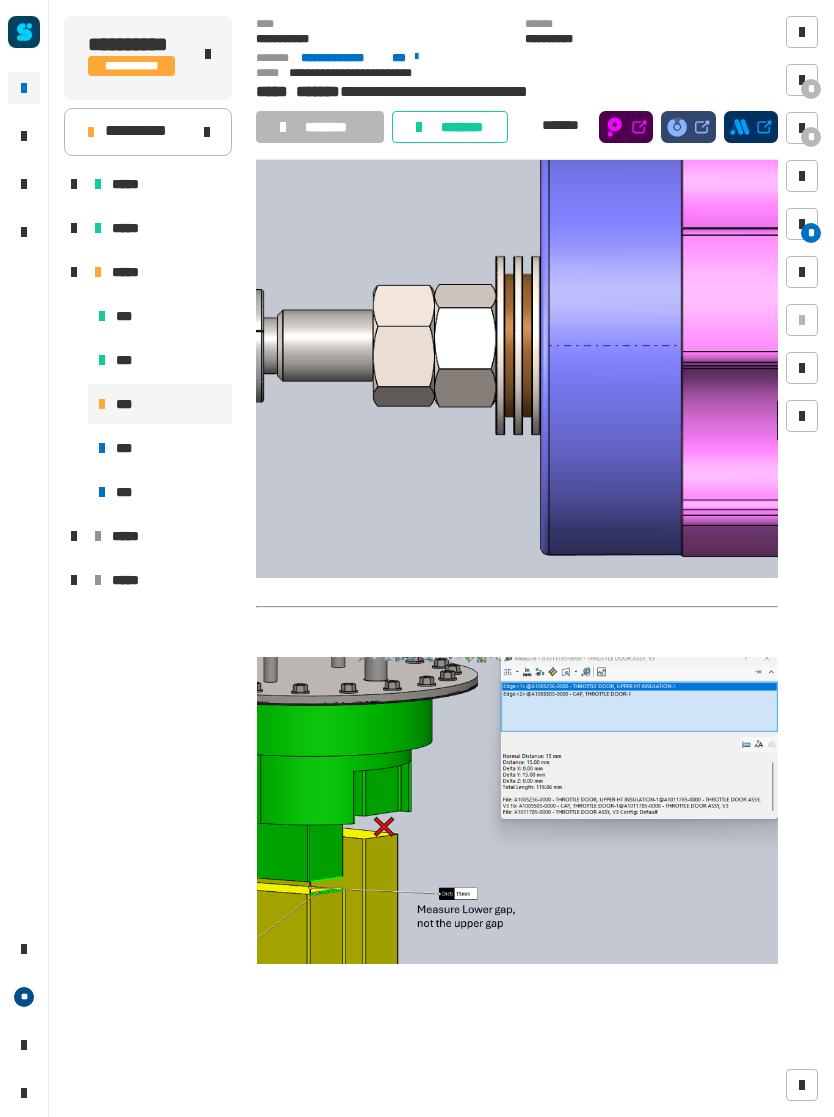 click 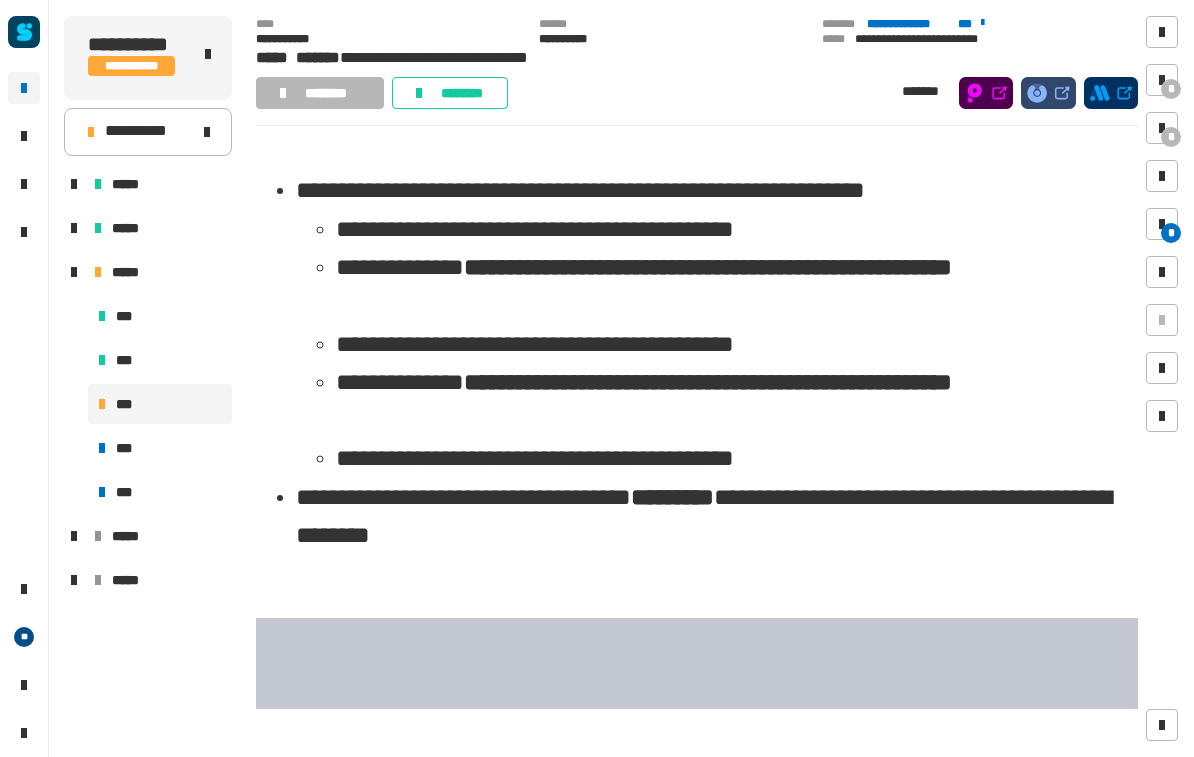 scroll, scrollTop: 14, scrollLeft: 0, axis: vertical 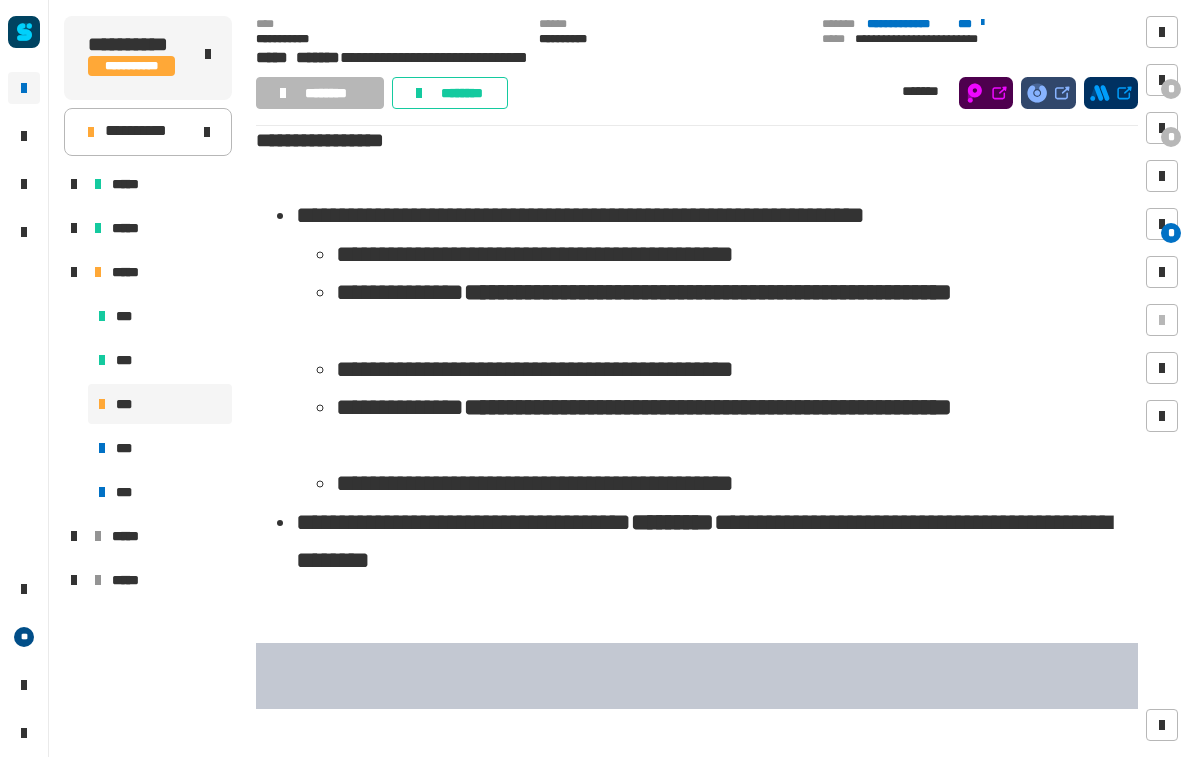 click on "********" 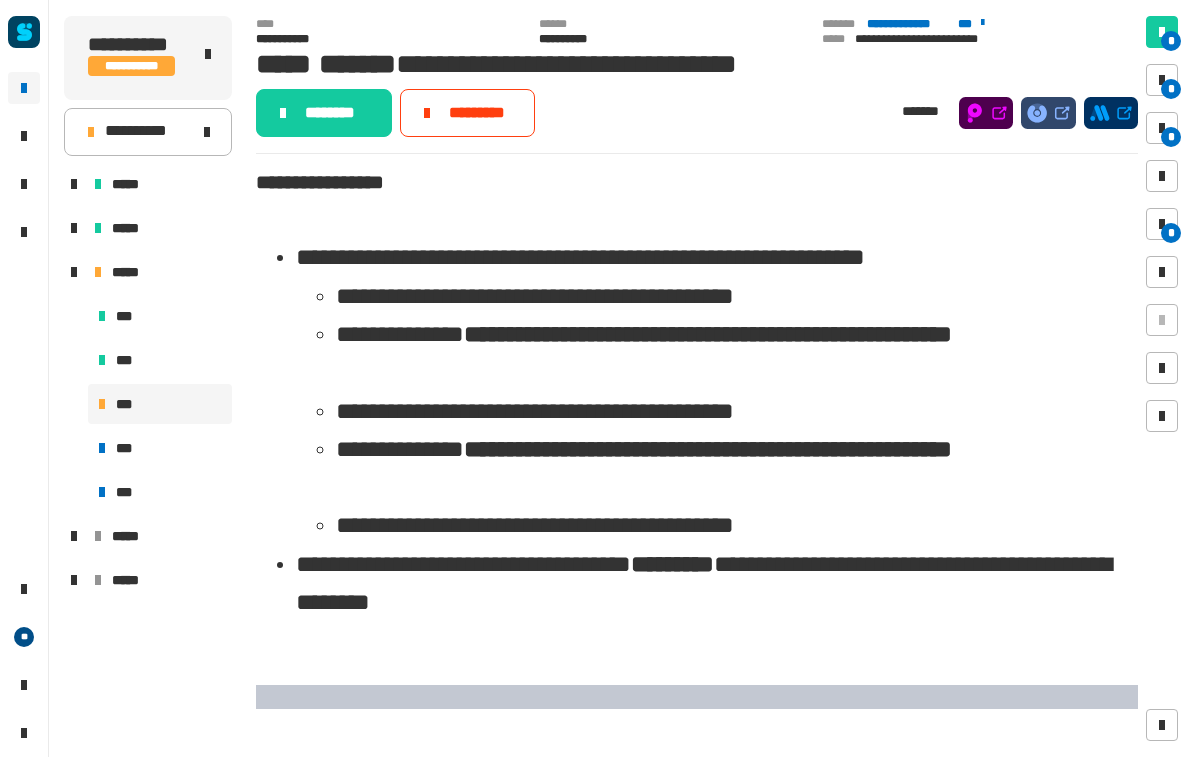 scroll, scrollTop: 0, scrollLeft: 0, axis: both 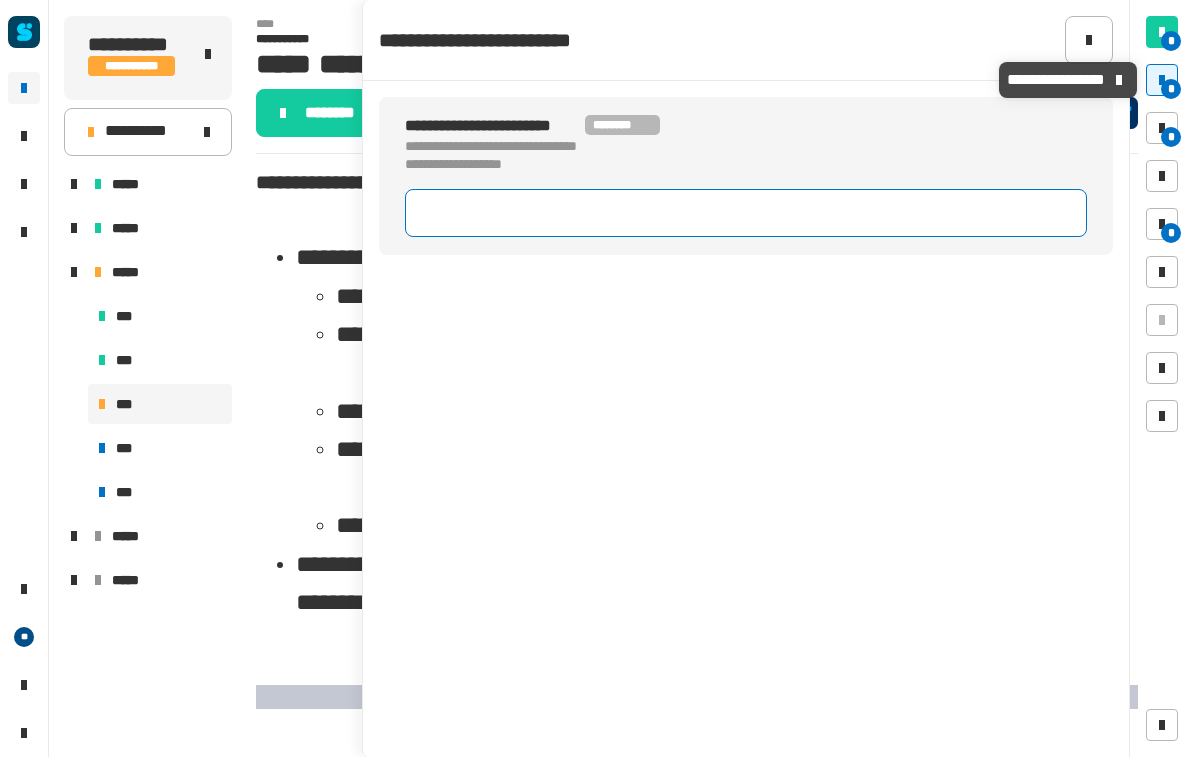 click 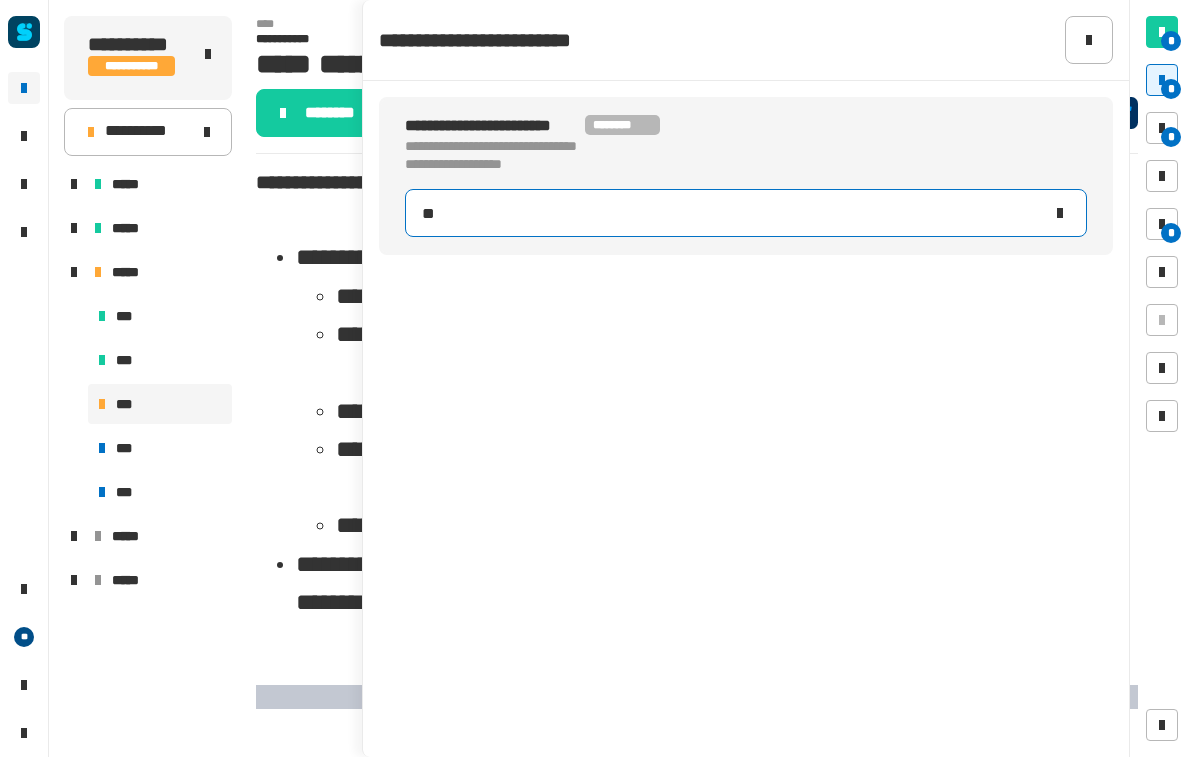 type on "***" 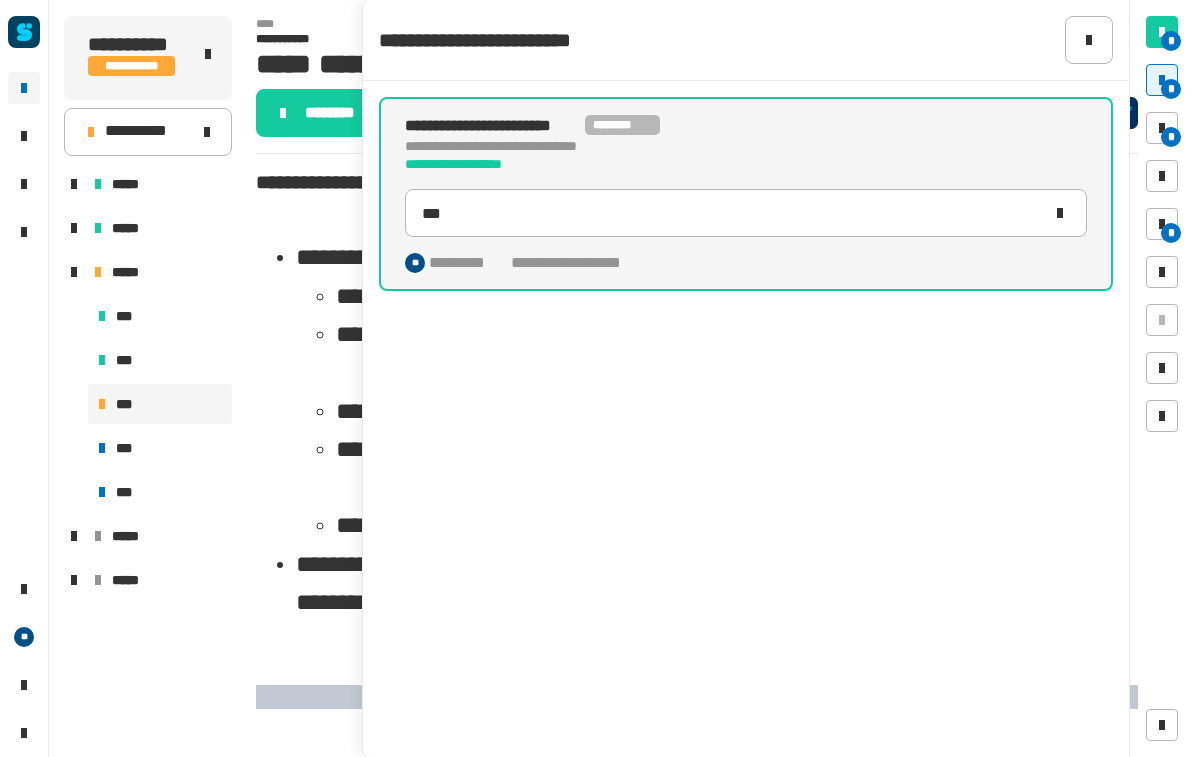 click on "**********" 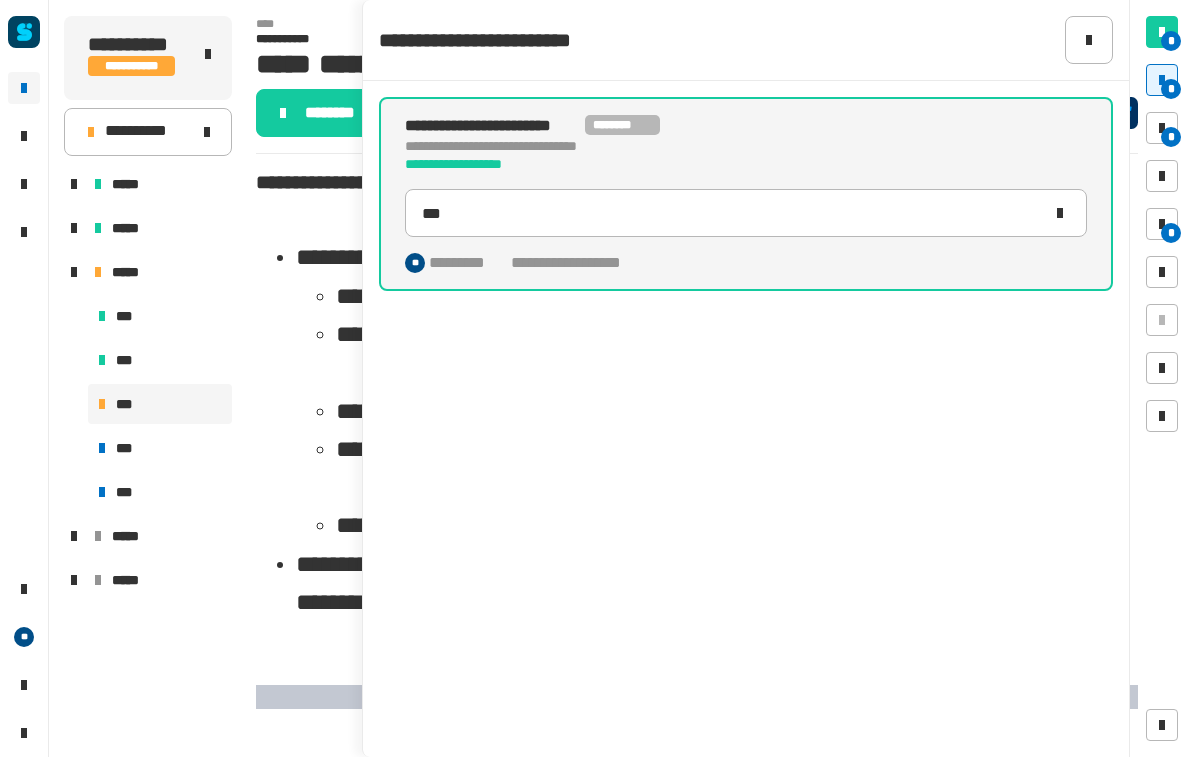 click on "[FIRST] [LAST] [ADDRESS] [CITY] [STATE] [ZIP] [COUNTRY] [PHONE]" 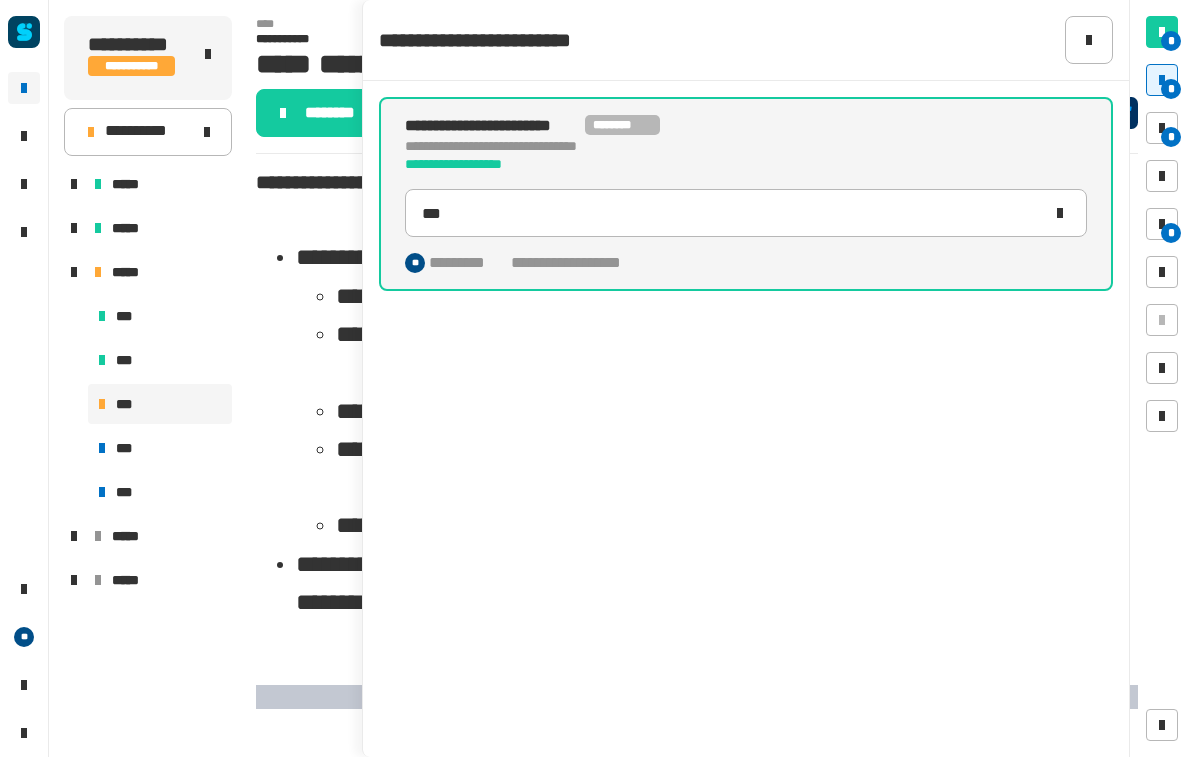 click at bounding box center [1162, 128] 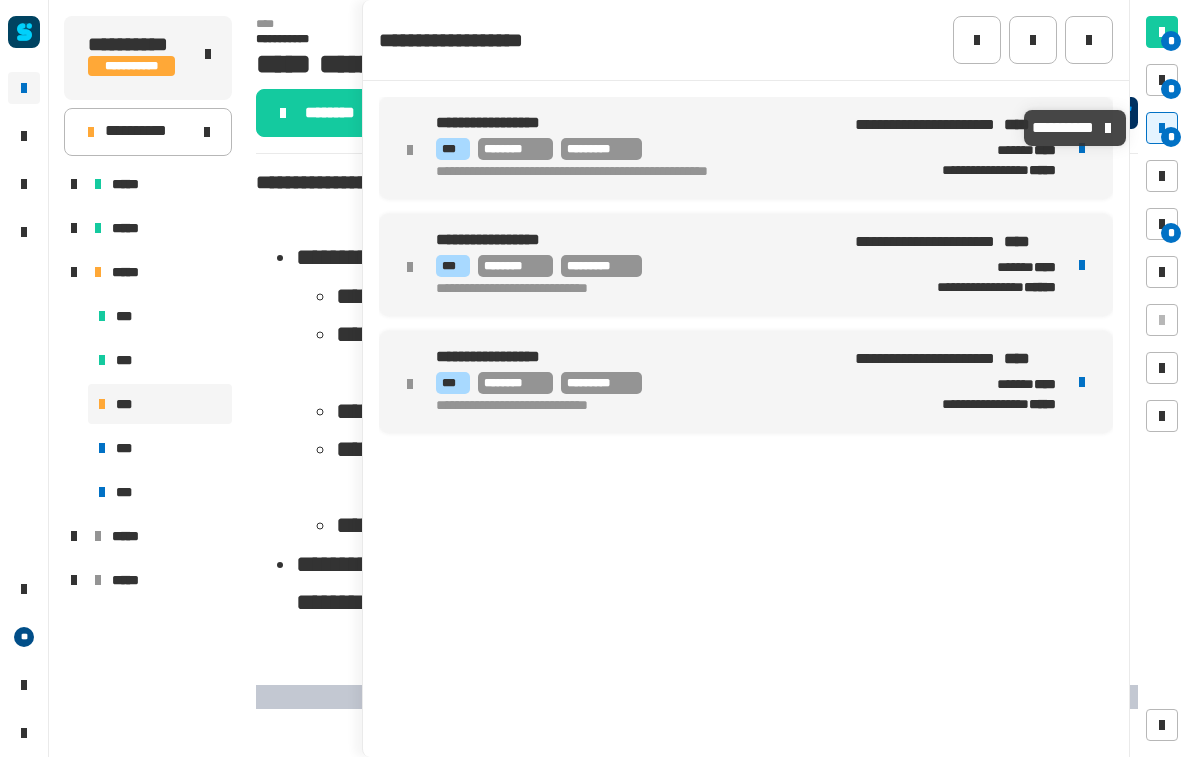 click at bounding box center [1162, 224] 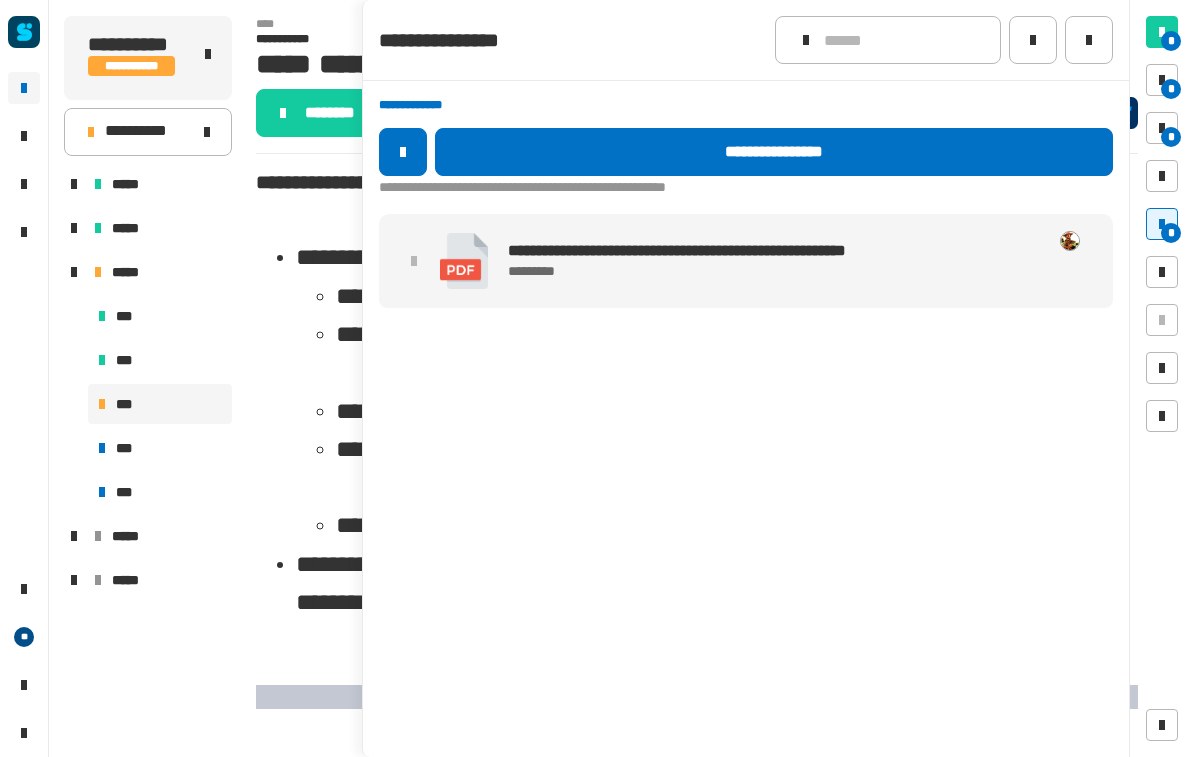 click at bounding box center (464, 260) 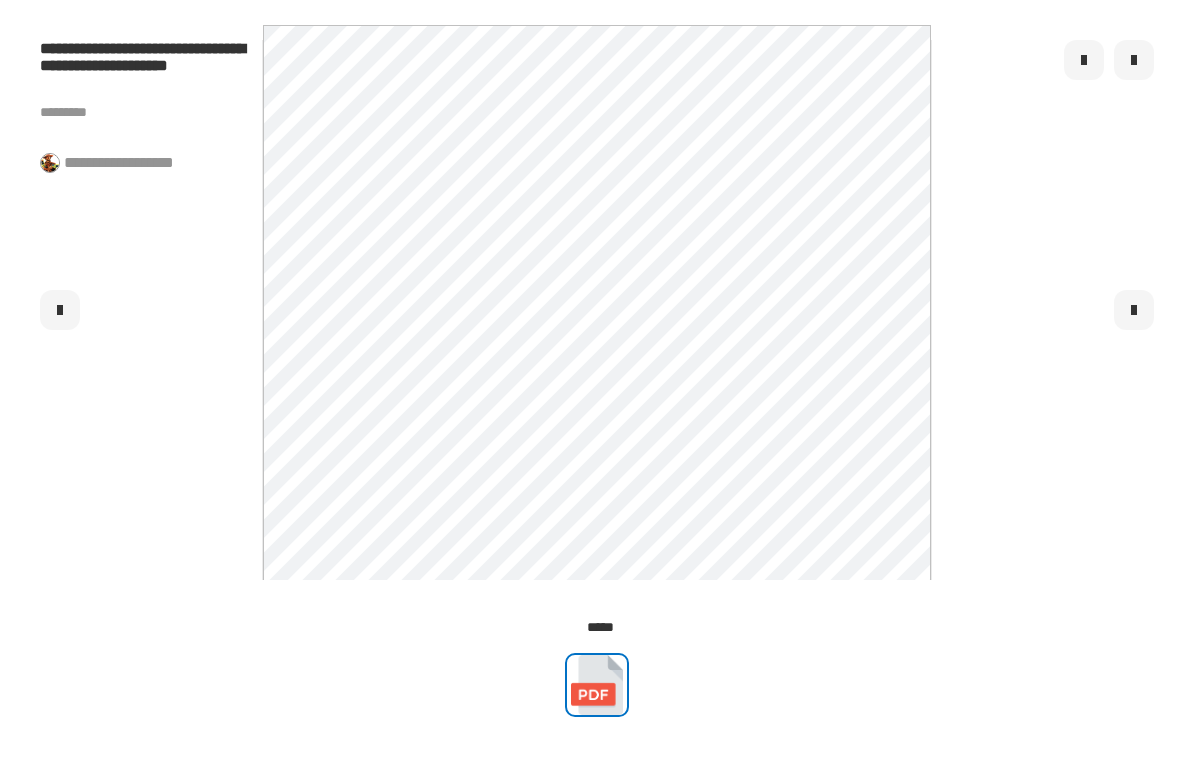 click 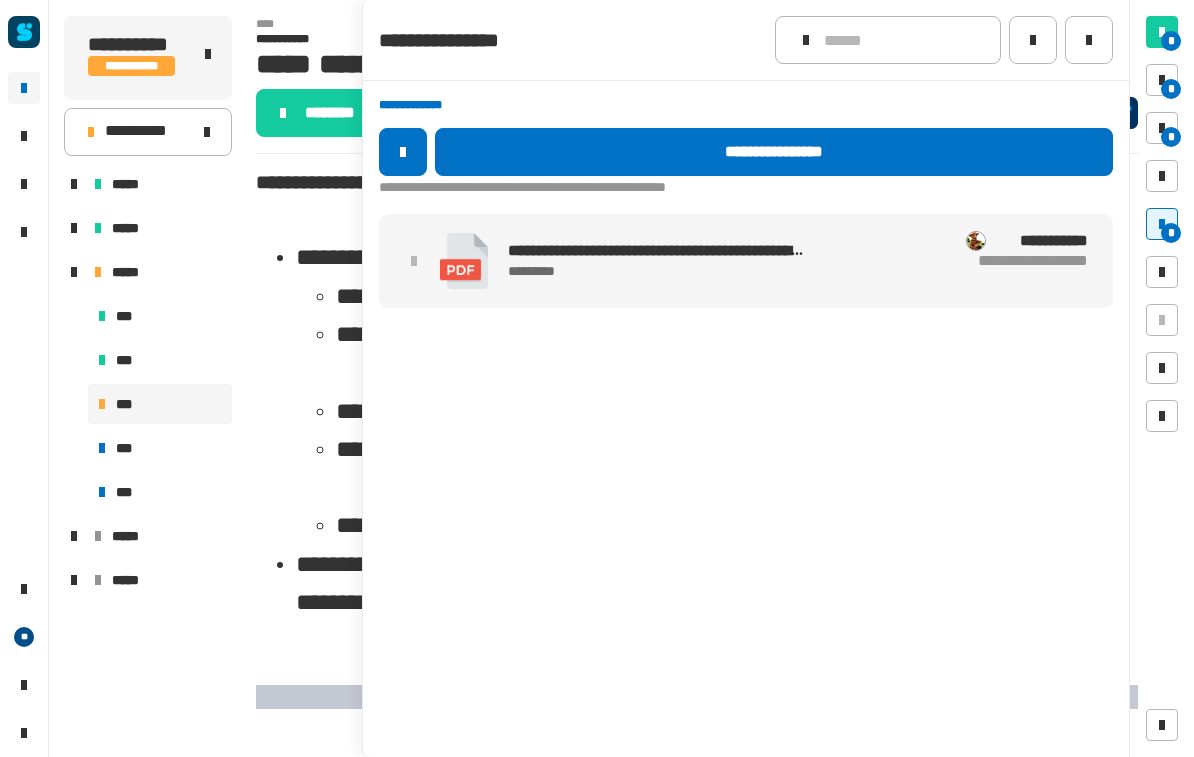 click at bounding box center (1162, 128) 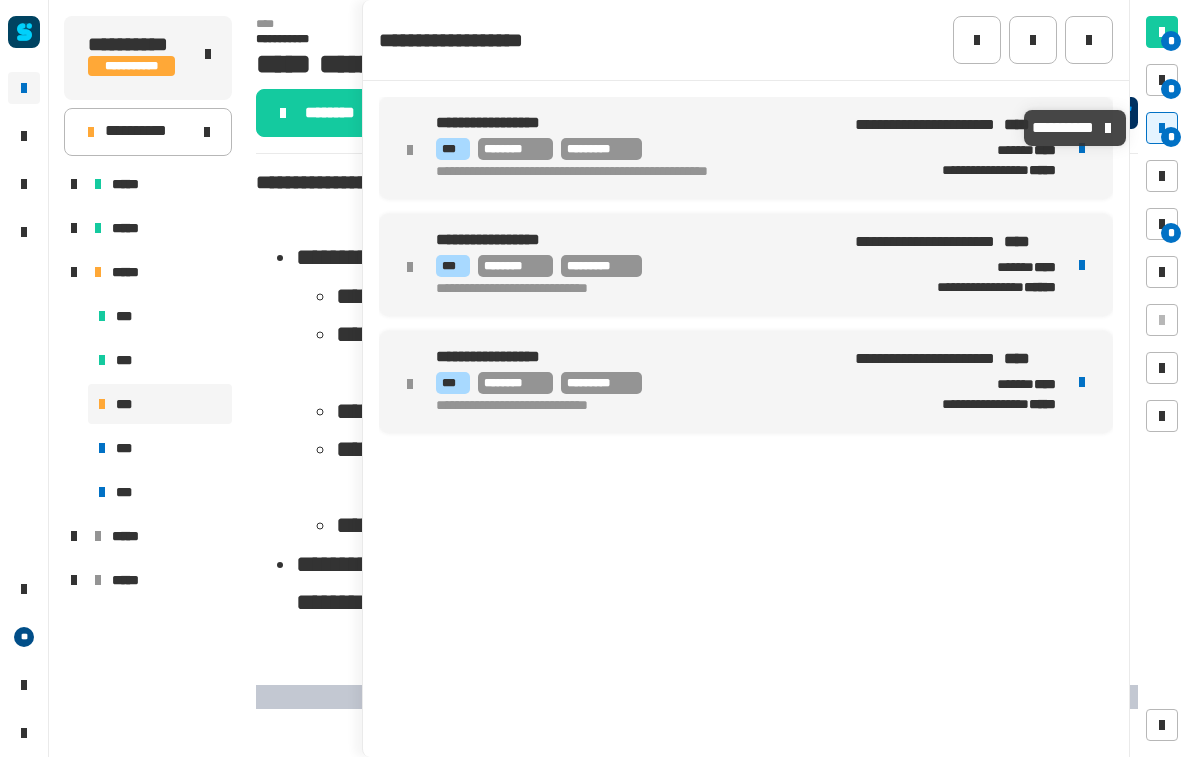 click at bounding box center [1162, 80] 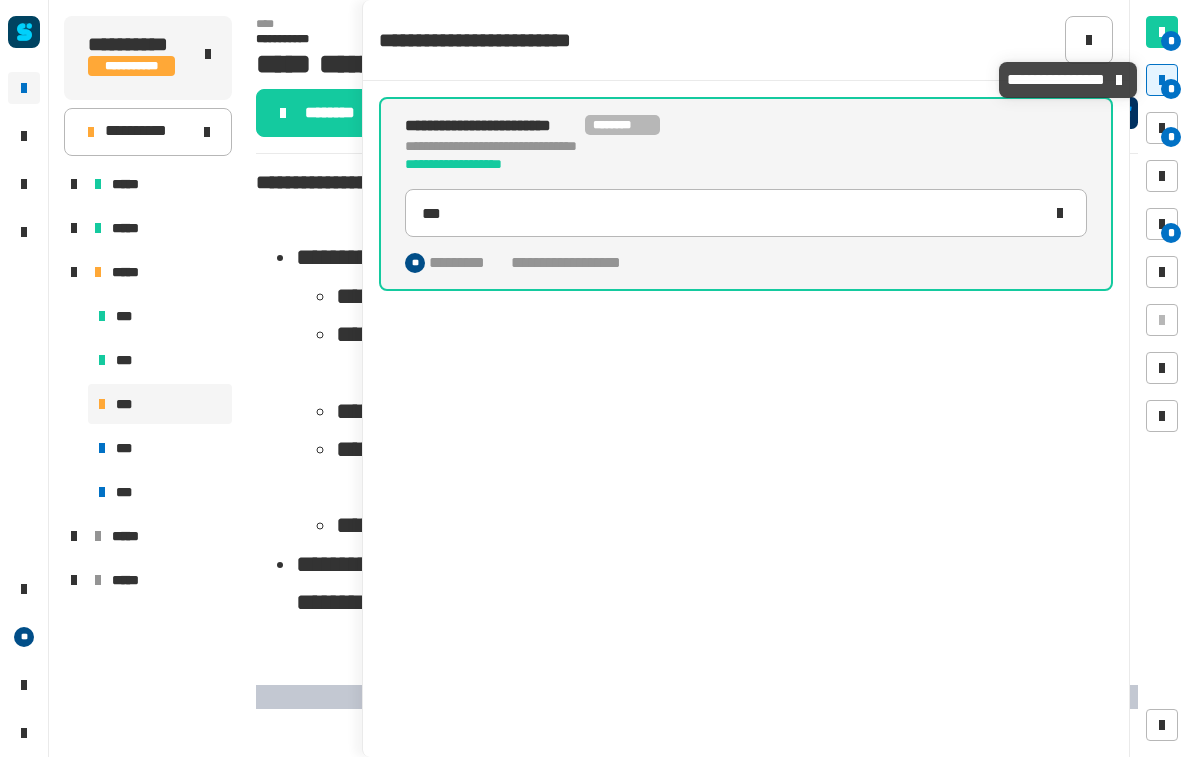 click at bounding box center (1162, 128) 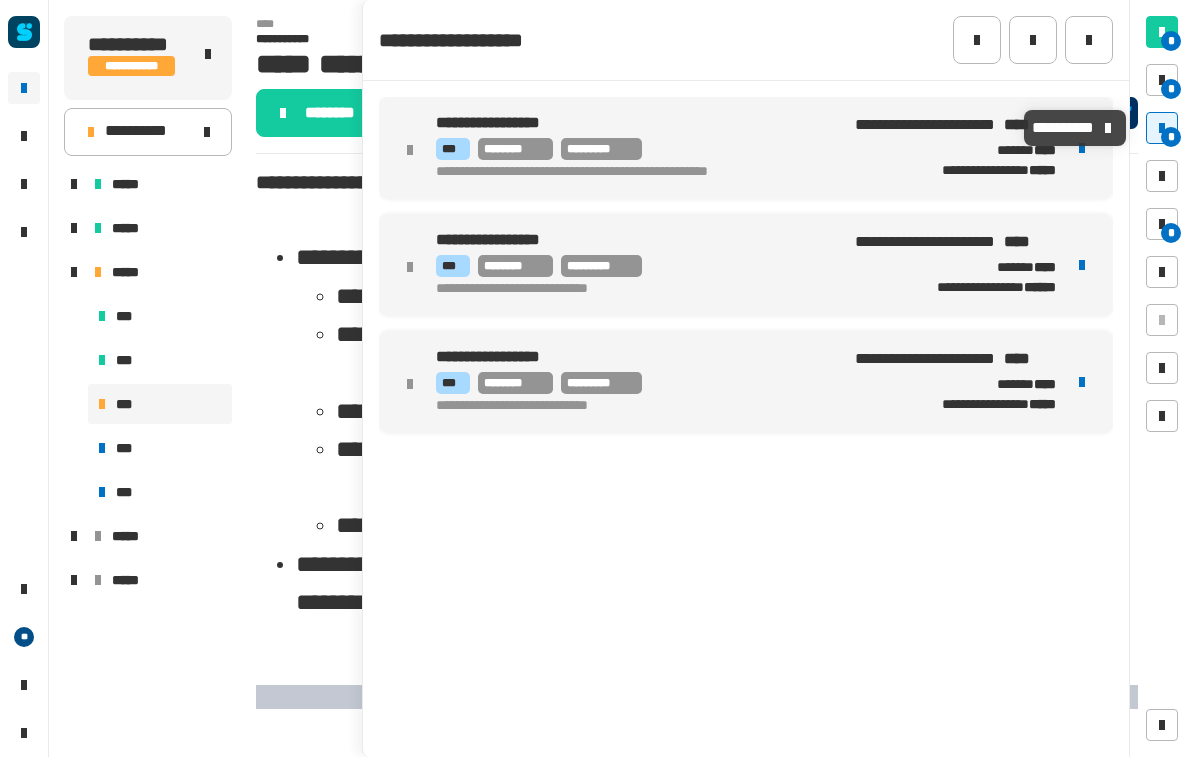 click 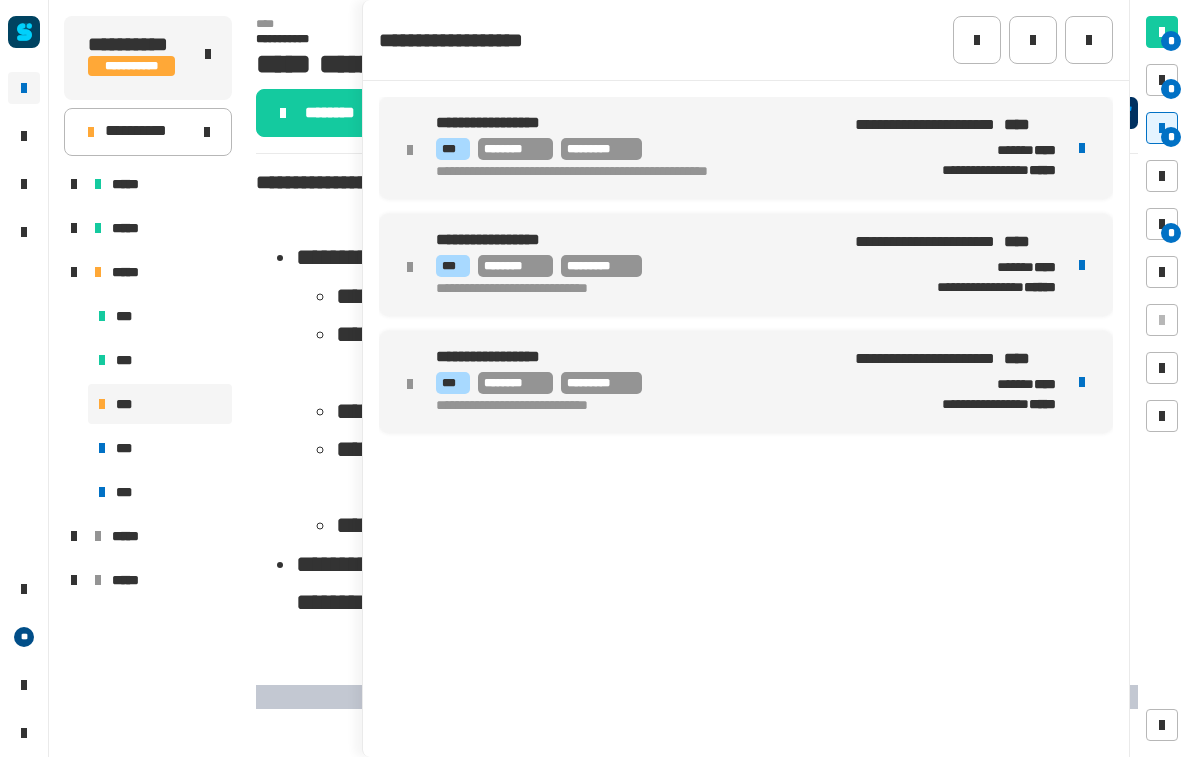 click 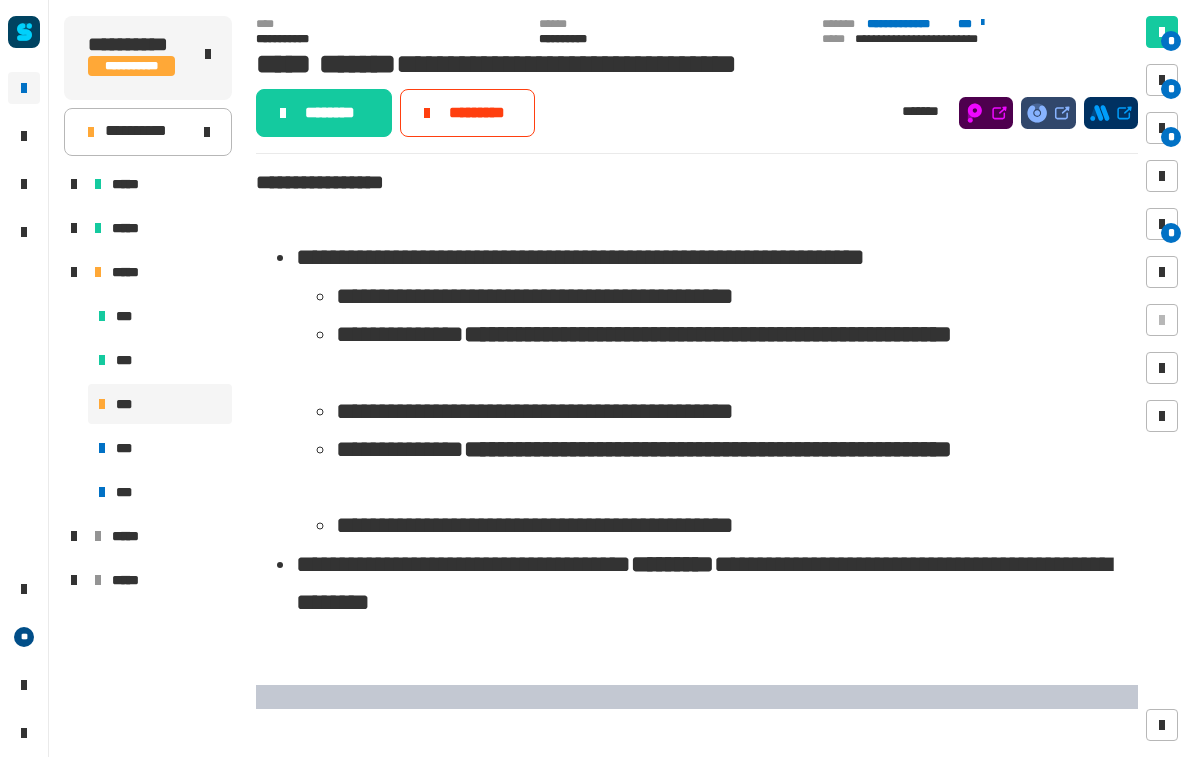 scroll, scrollTop: 0, scrollLeft: 0, axis: both 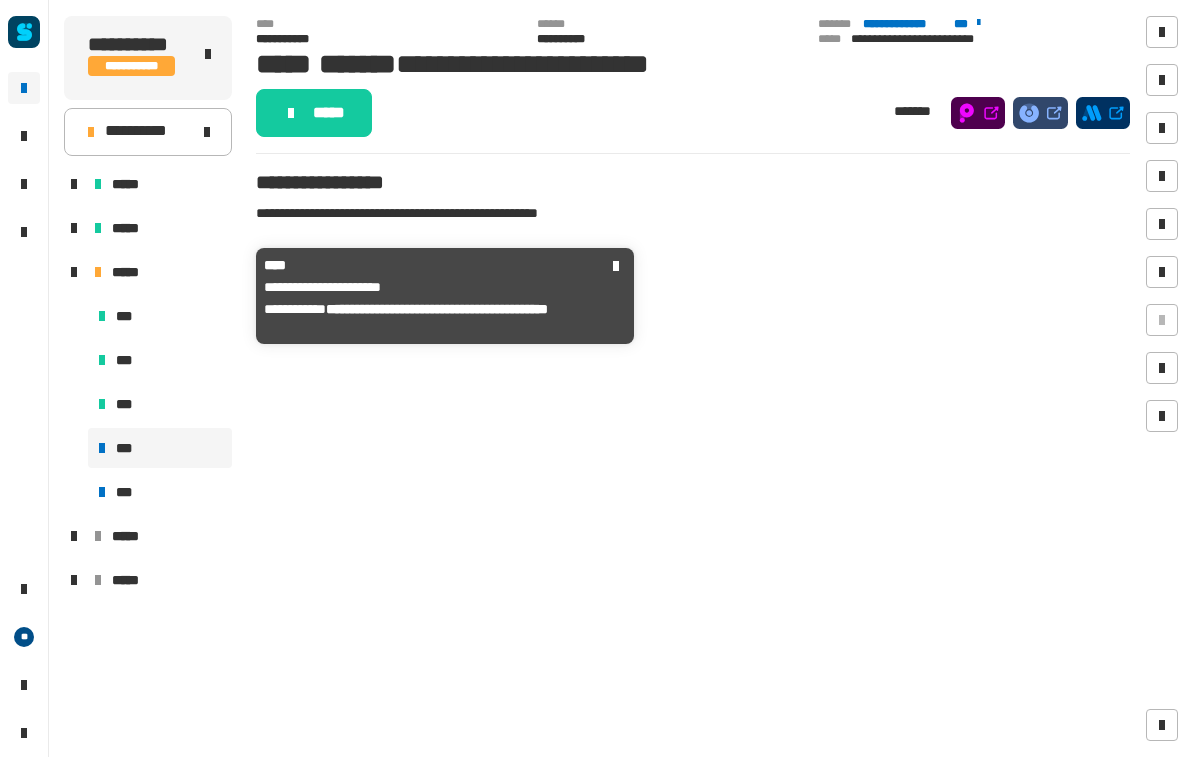 click on "*****" at bounding box center (132, 272) 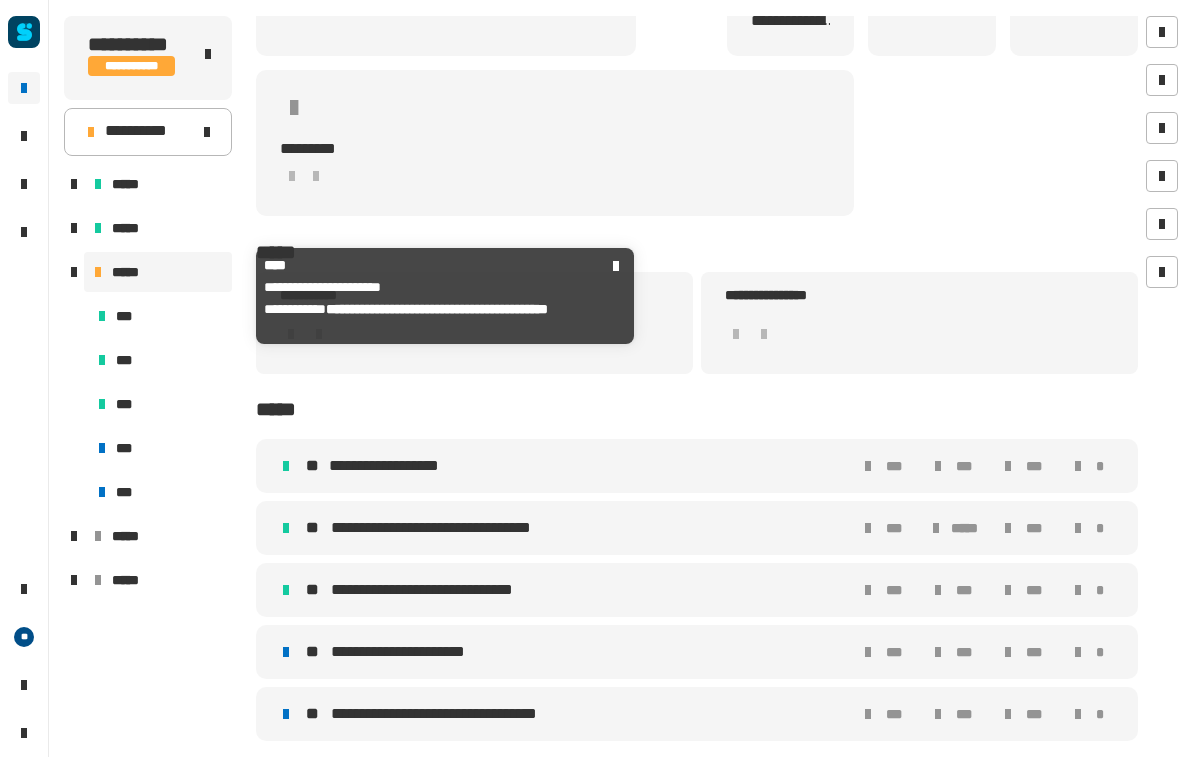 scroll, scrollTop: 294, scrollLeft: 0, axis: vertical 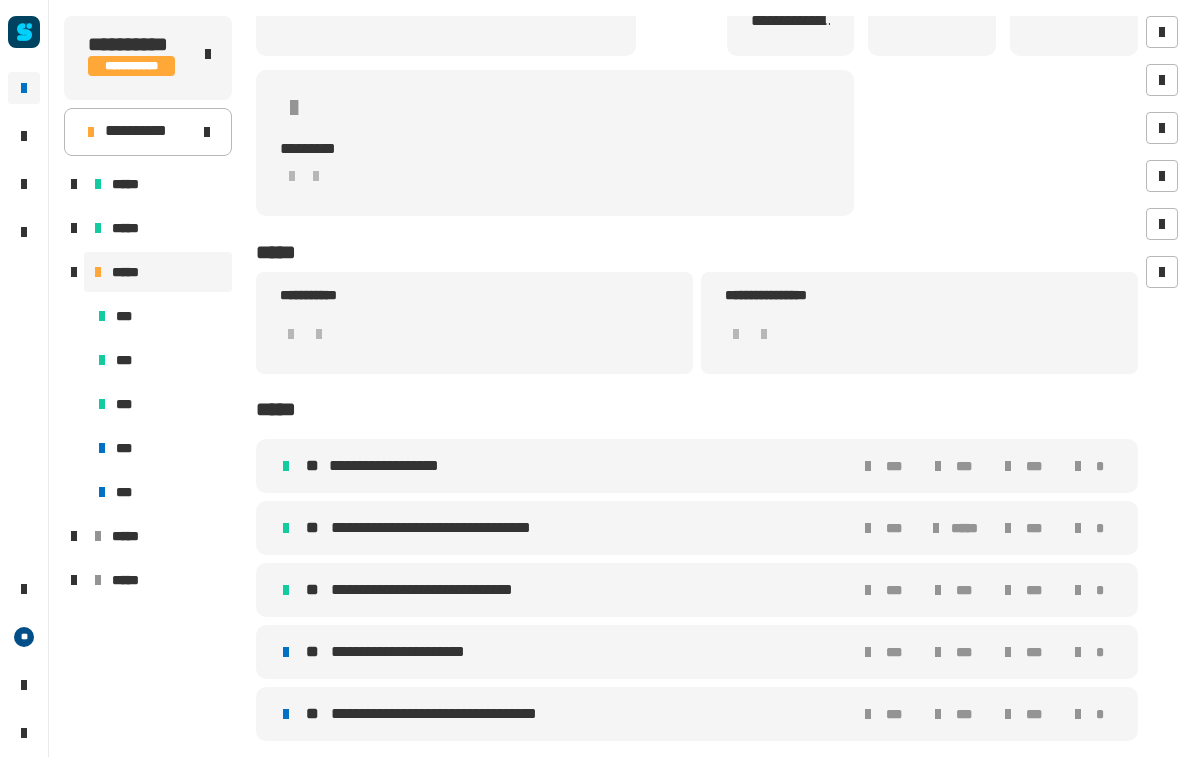 click on "**********" at bounding box center [574, 652] 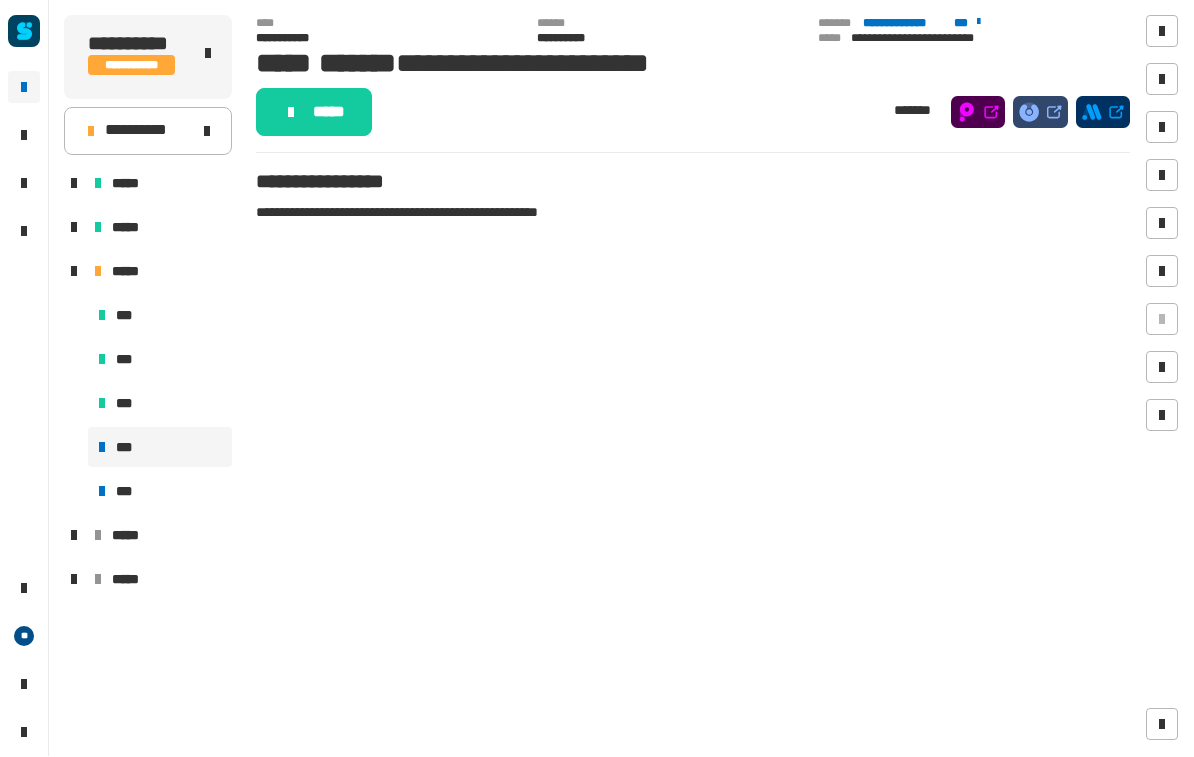 click on "*****" 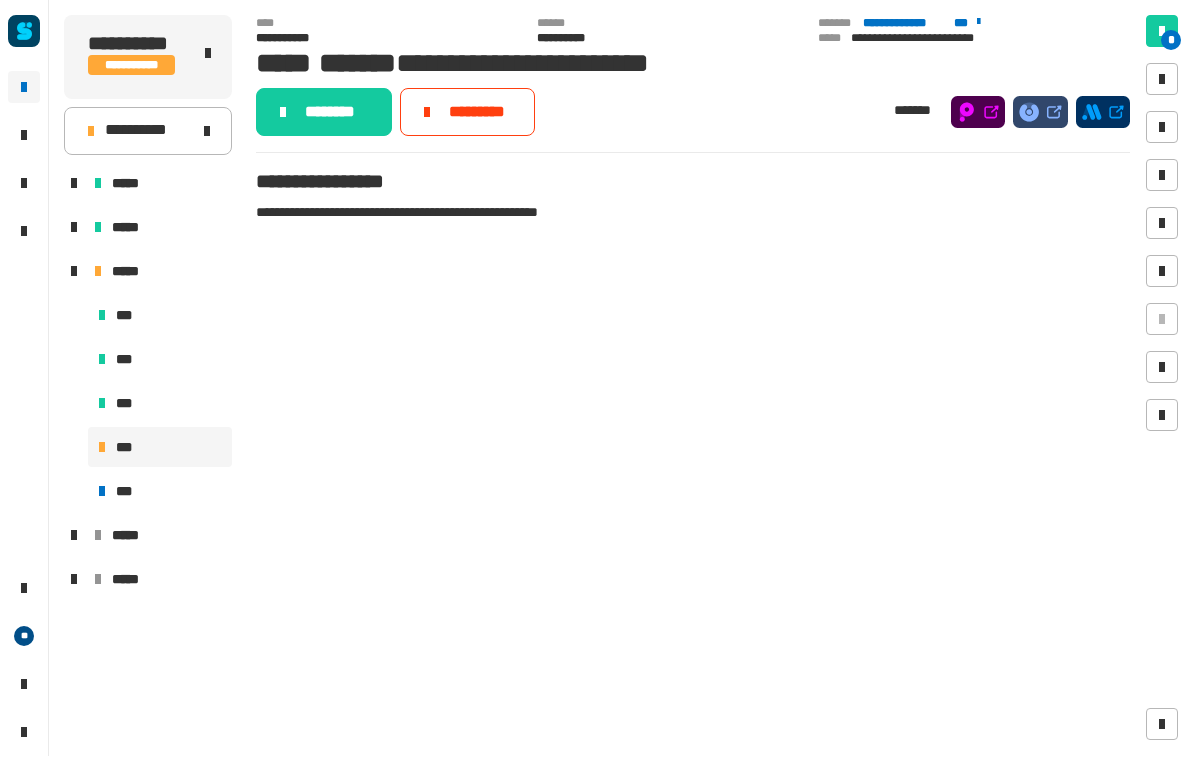 click on "*********" 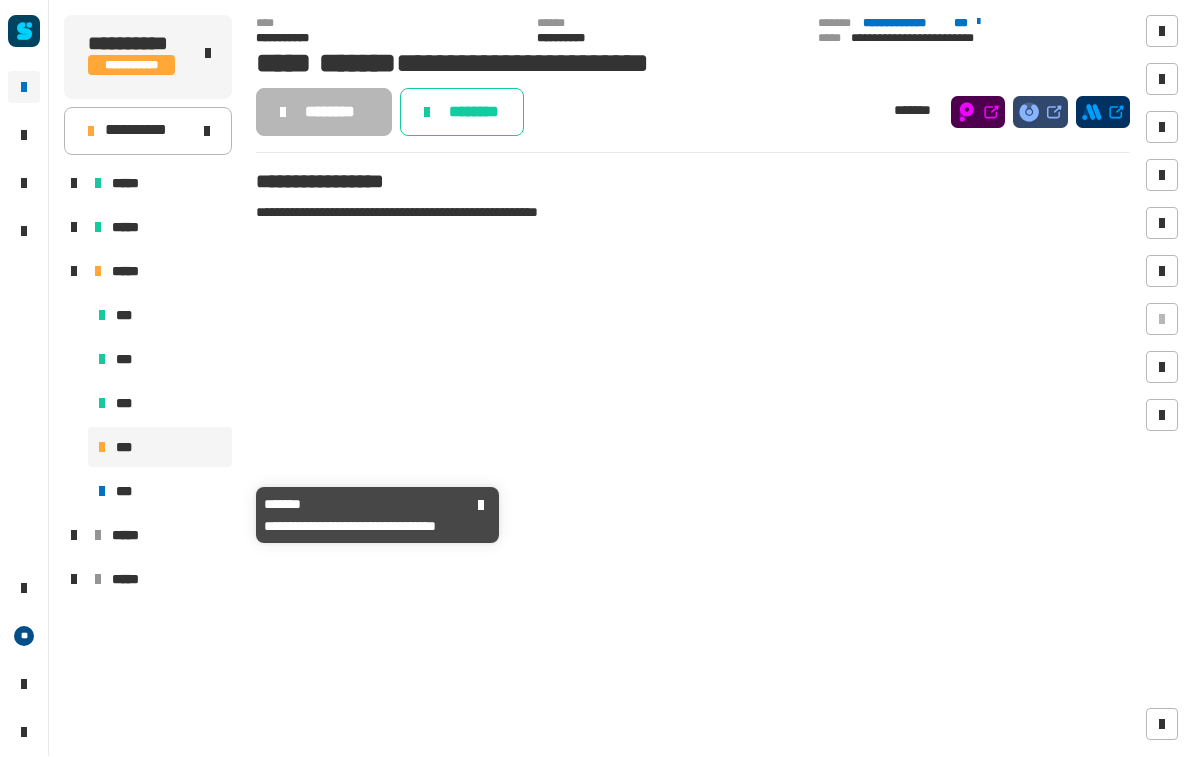 click on "***" at bounding box center (126, 492) 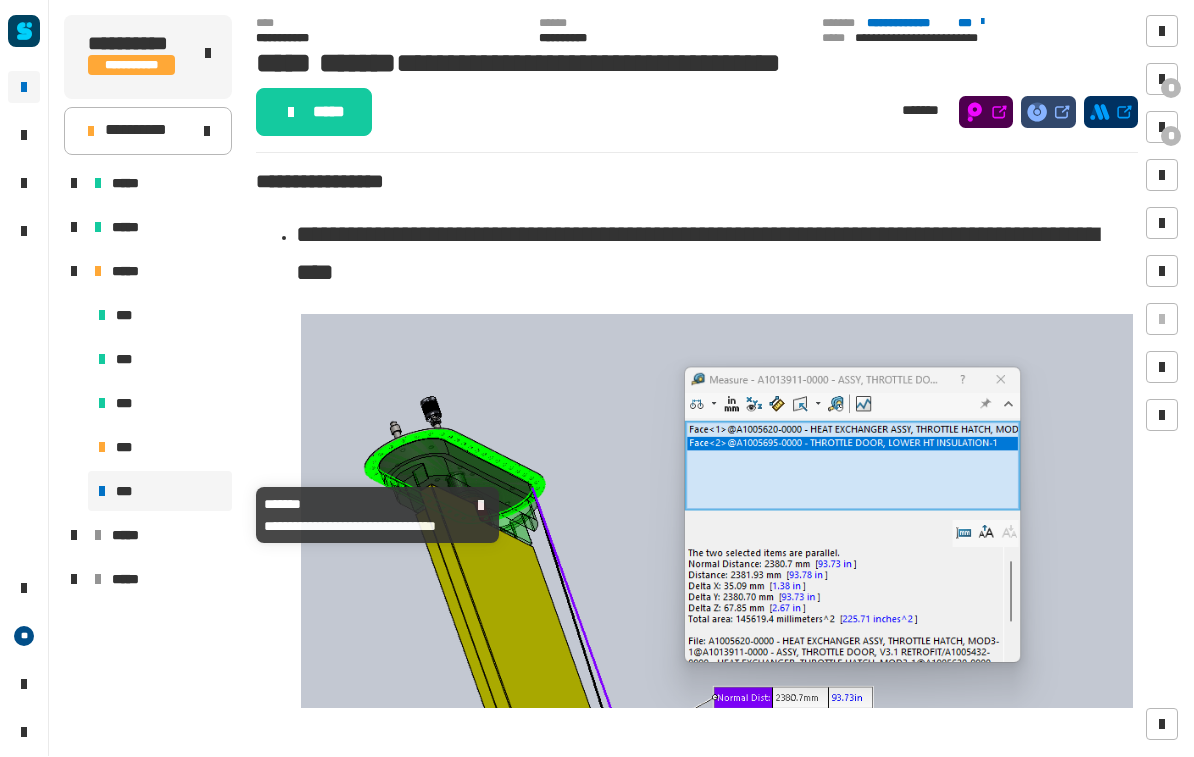 scroll, scrollTop: 0, scrollLeft: 0, axis: both 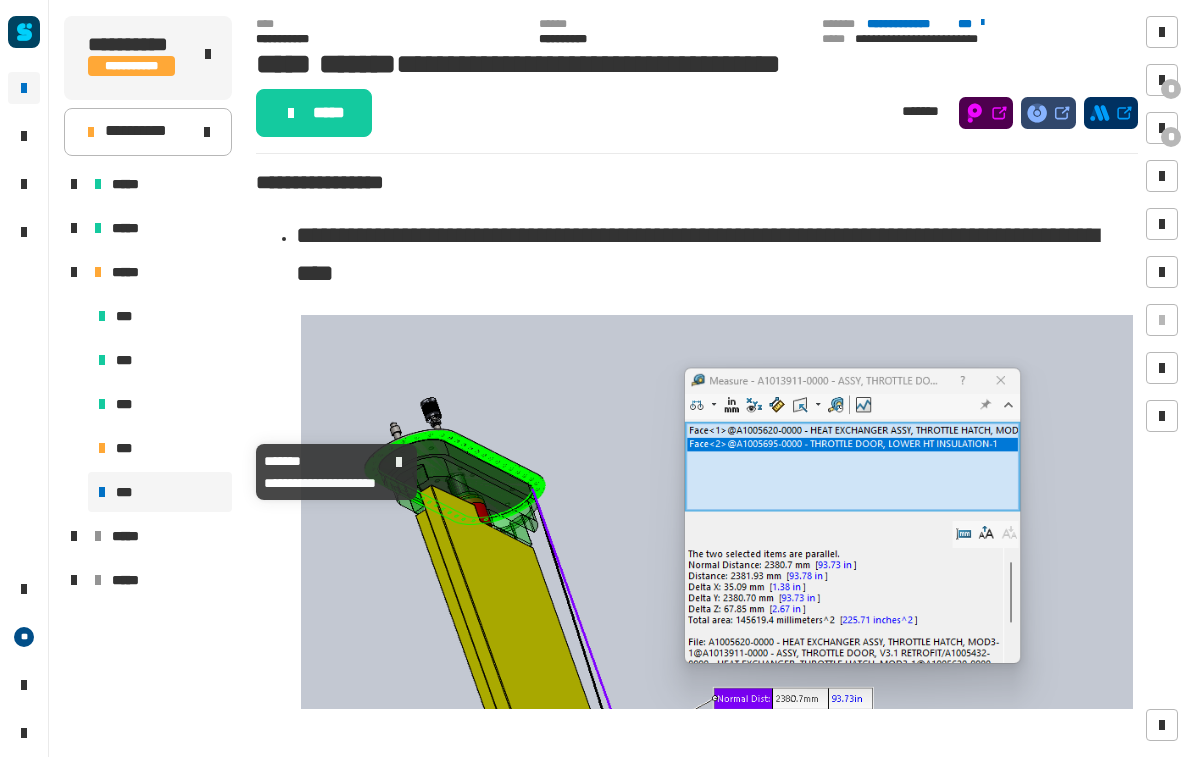 click on "***" at bounding box center (160, 448) 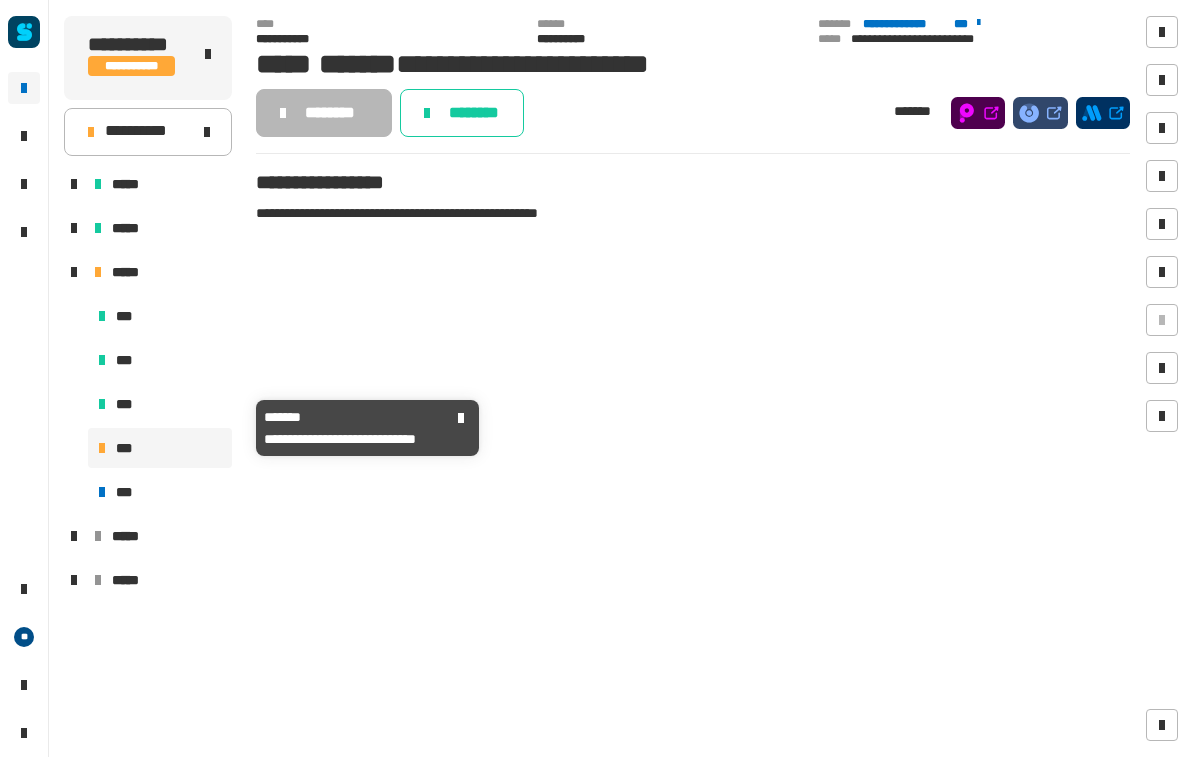click at bounding box center (102, 404) 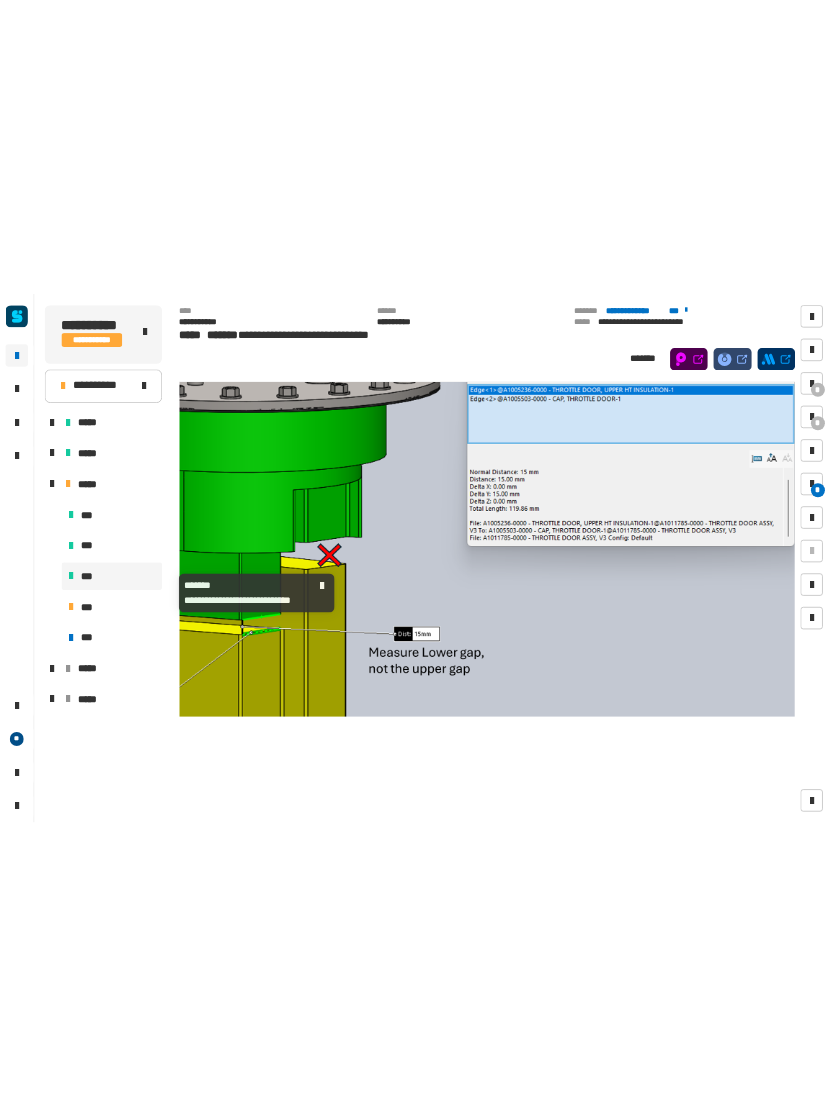 scroll, scrollTop: 1542, scrollLeft: 0, axis: vertical 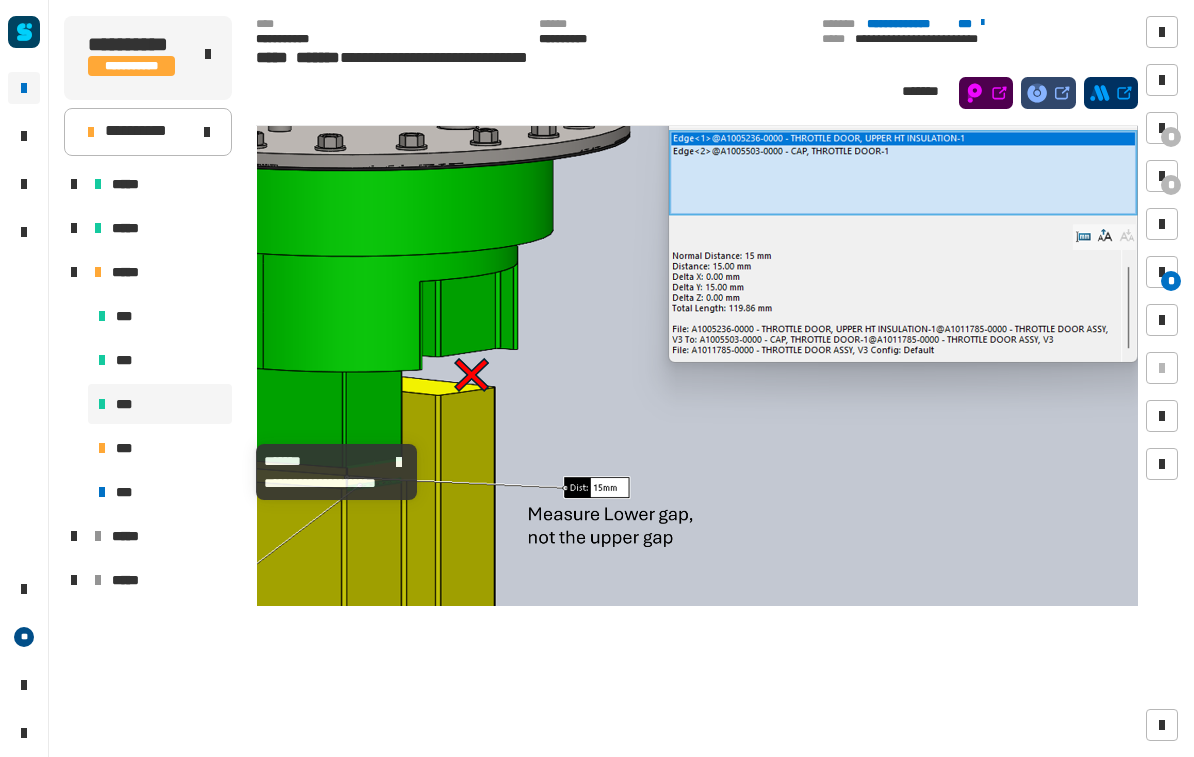 click at bounding box center (102, 448) 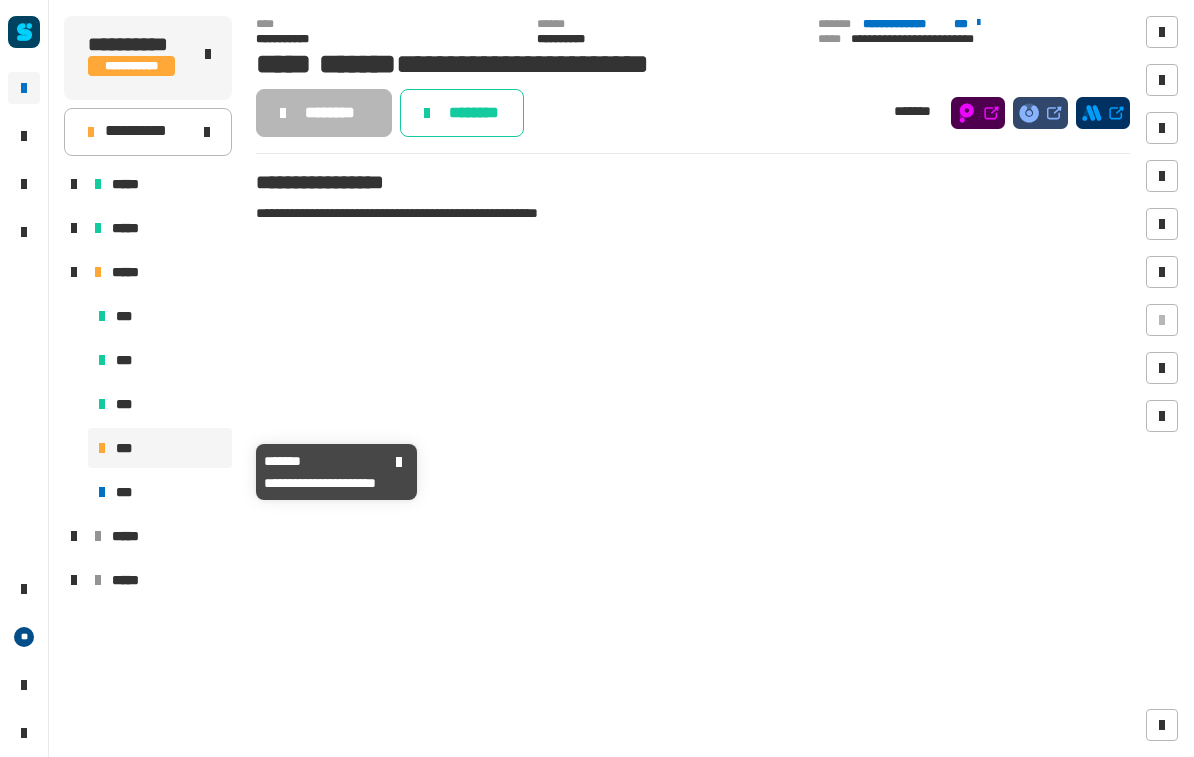 click on "********" 